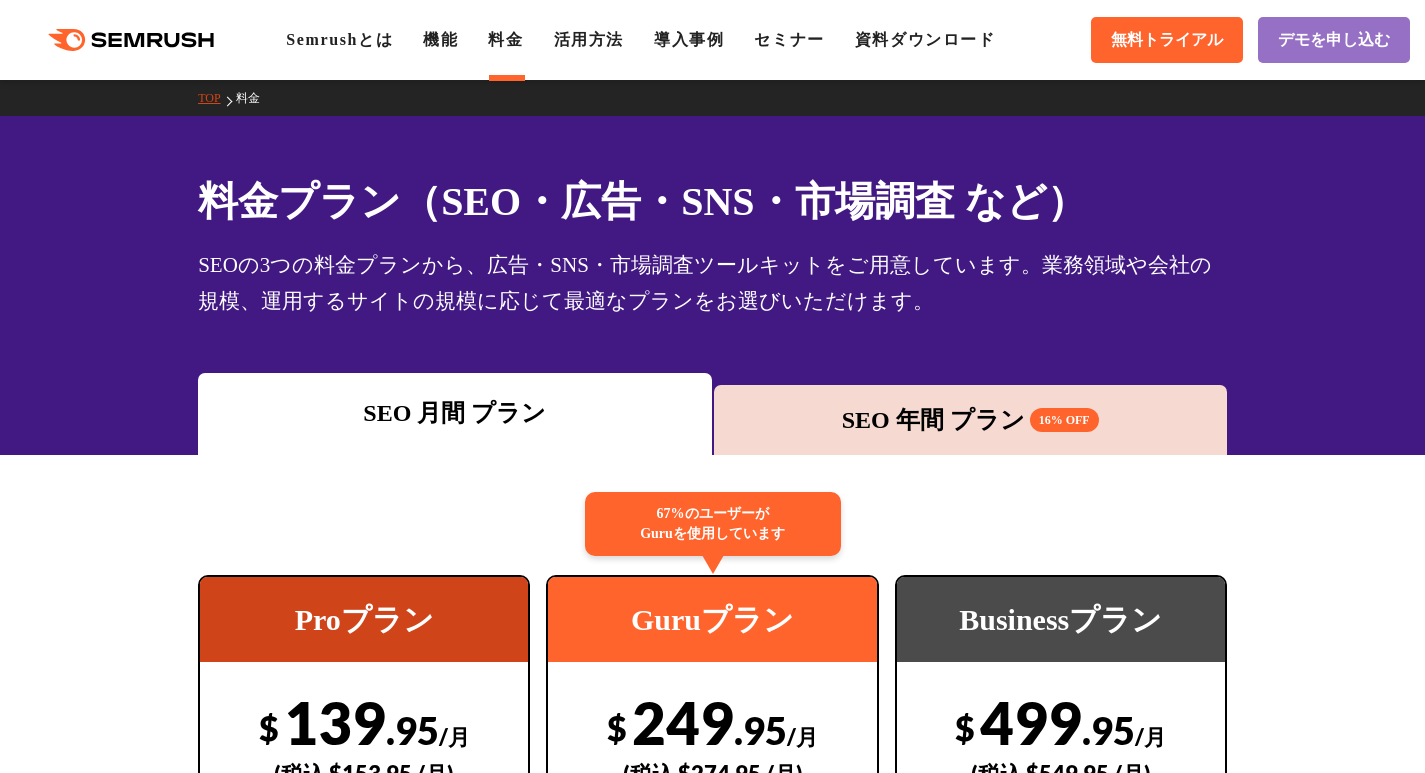 scroll, scrollTop: 300, scrollLeft: 0, axis: vertical 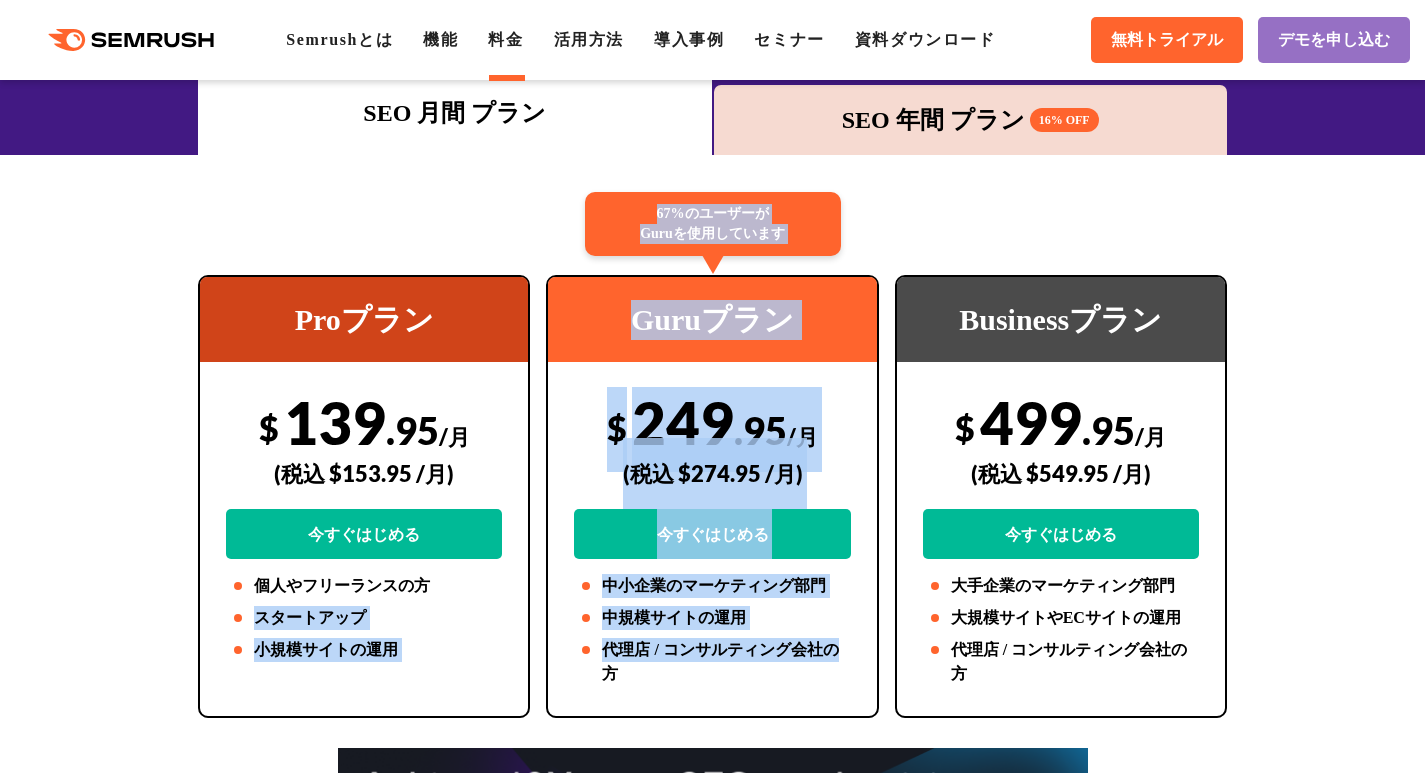 drag, startPoint x: 235, startPoint y: 601, endPoint x: 631, endPoint y: 671, distance: 402.13928 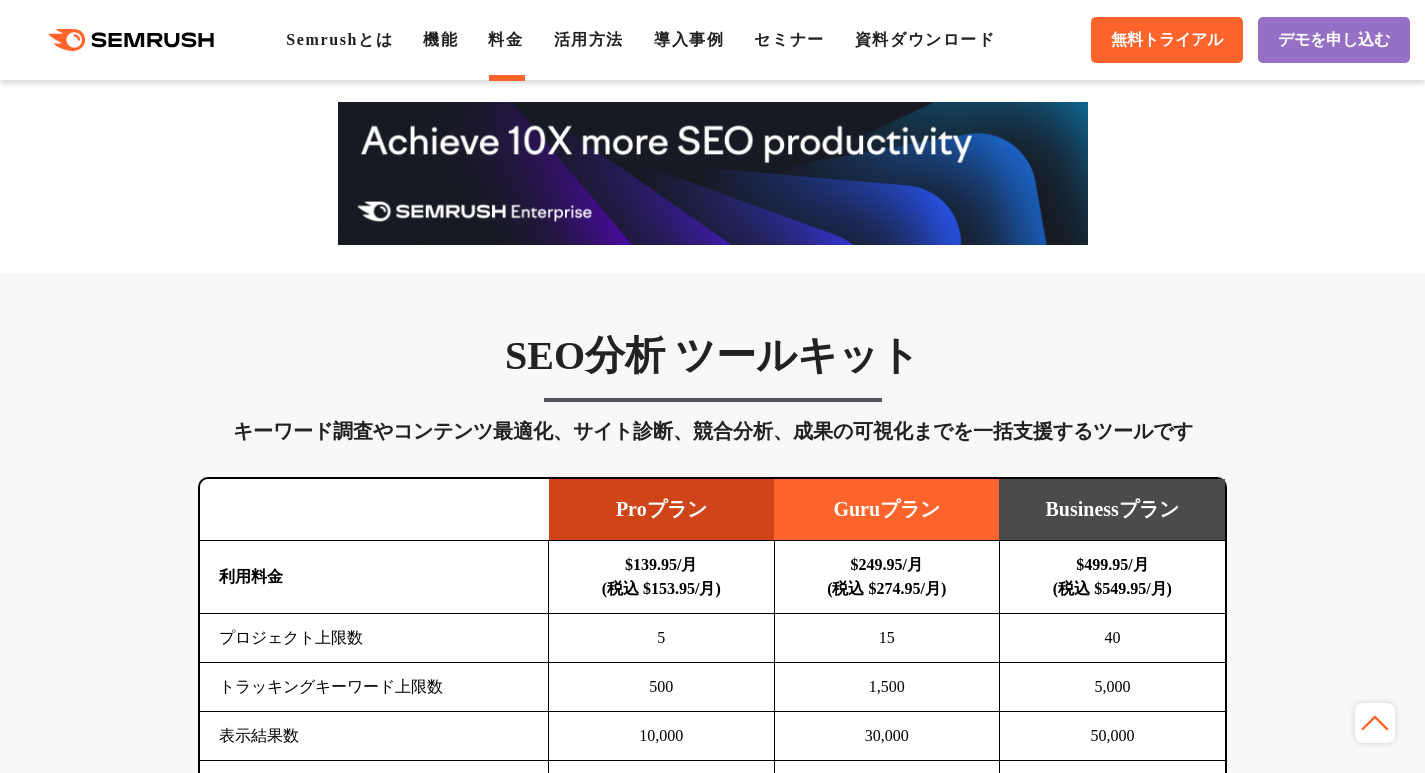 scroll, scrollTop: 1100, scrollLeft: 0, axis: vertical 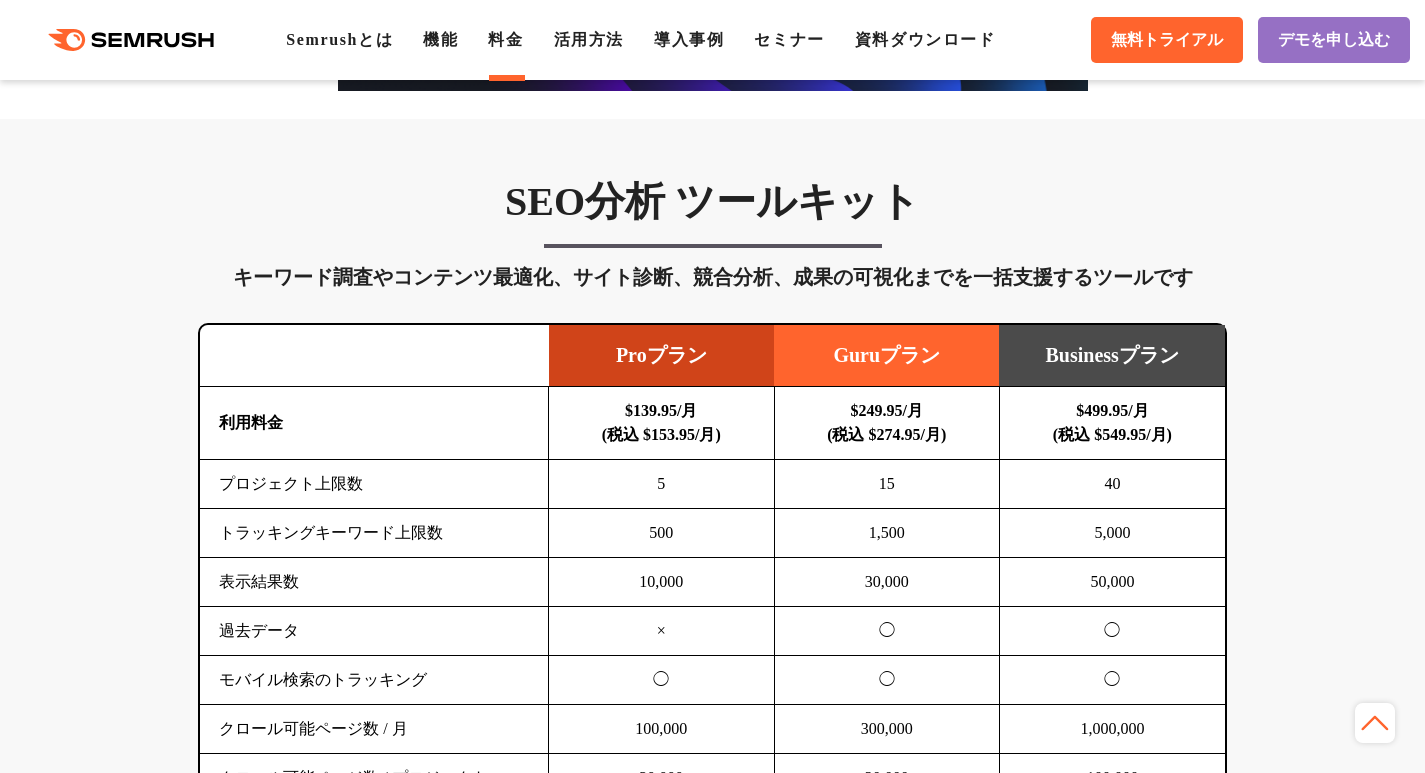click on "30,000" at bounding box center [886, 582] 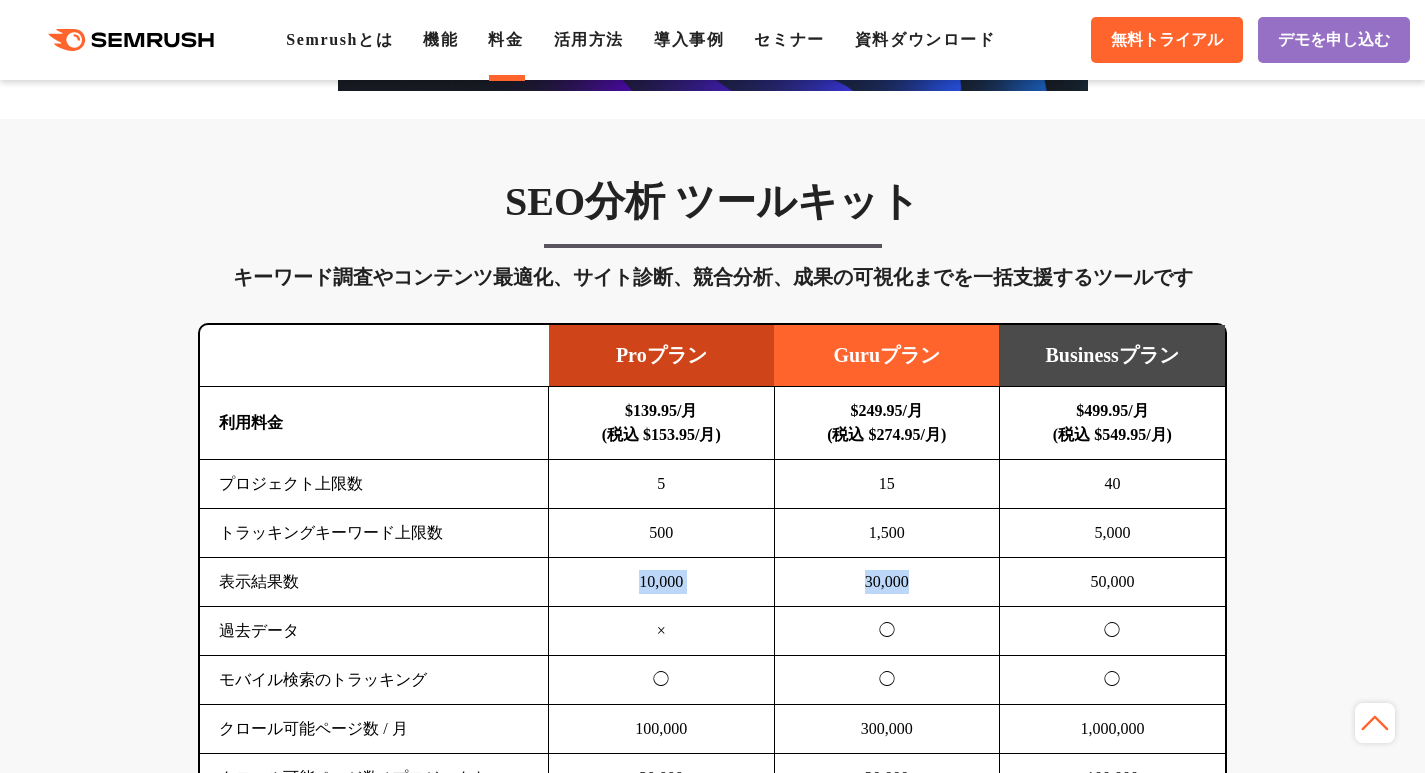 drag, startPoint x: 935, startPoint y: 586, endPoint x: 598, endPoint y: 599, distance: 337.25064 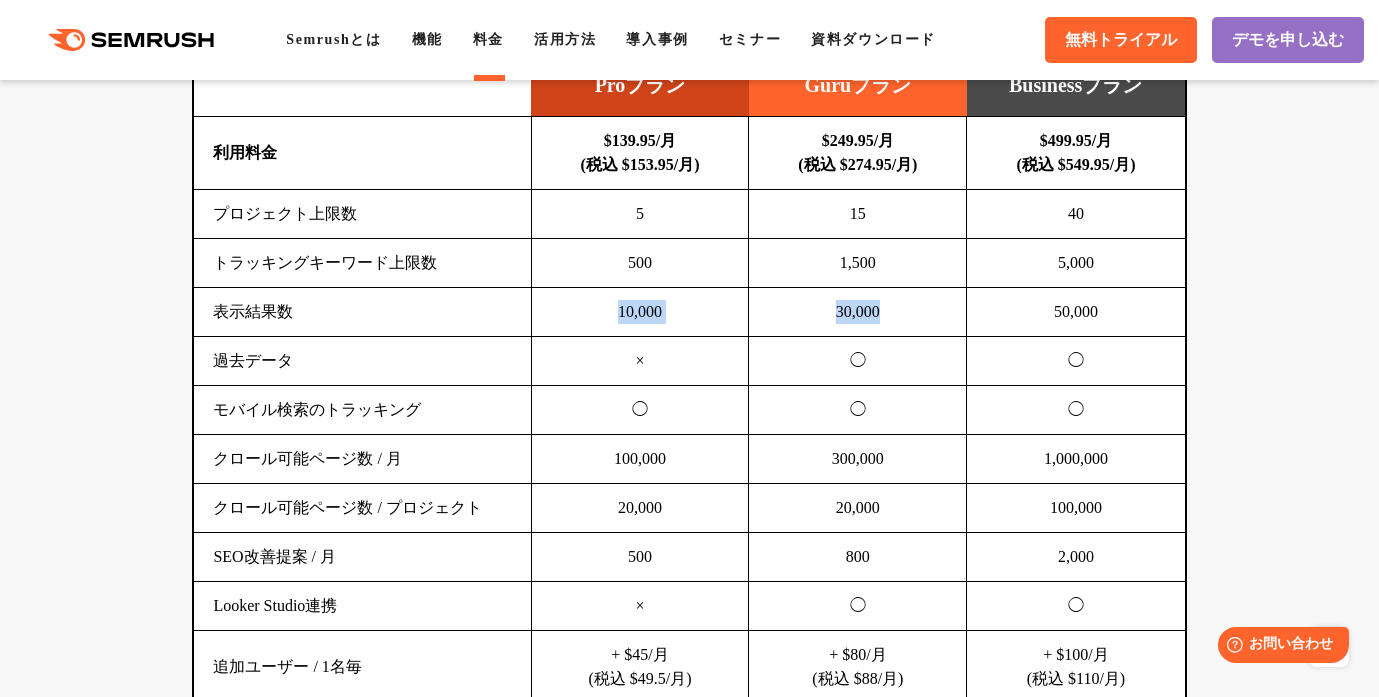 scroll, scrollTop: 1400, scrollLeft: 0, axis: vertical 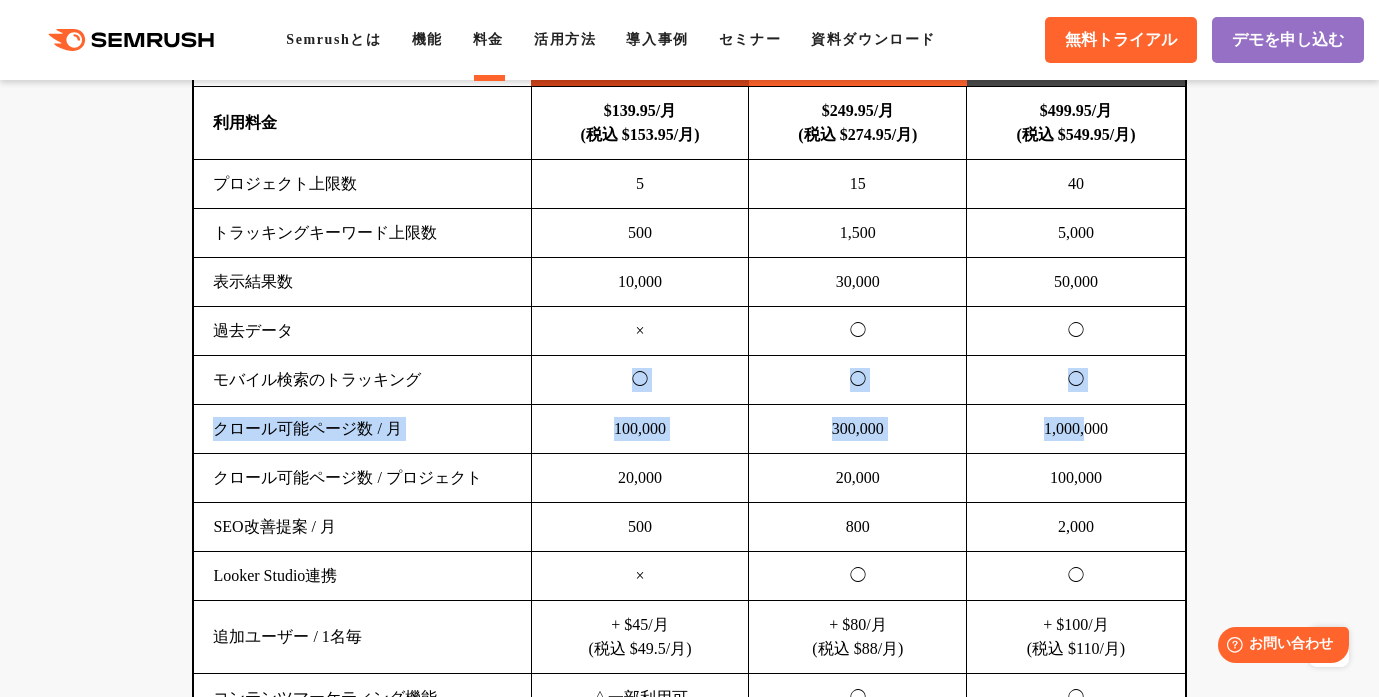 drag, startPoint x: 742, startPoint y: 388, endPoint x: 1088, endPoint y: 413, distance: 346.902 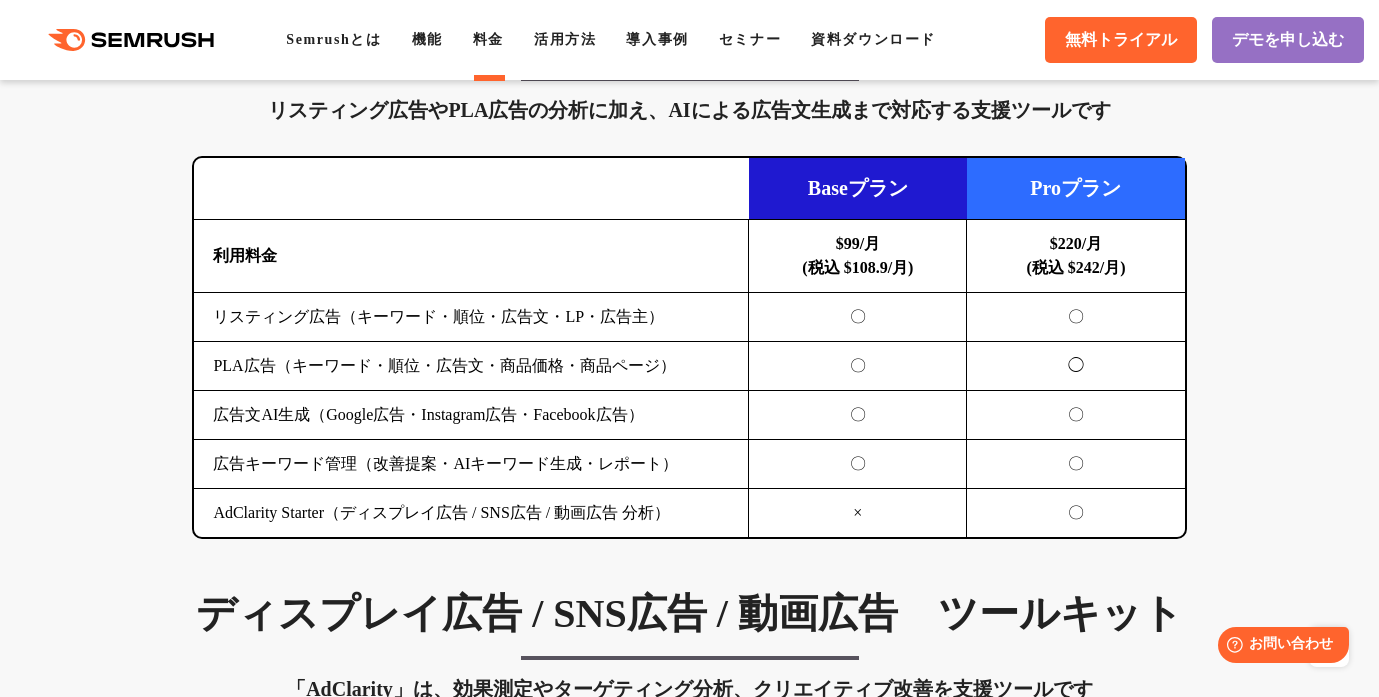 scroll, scrollTop: 2100, scrollLeft: 0, axis: vertical 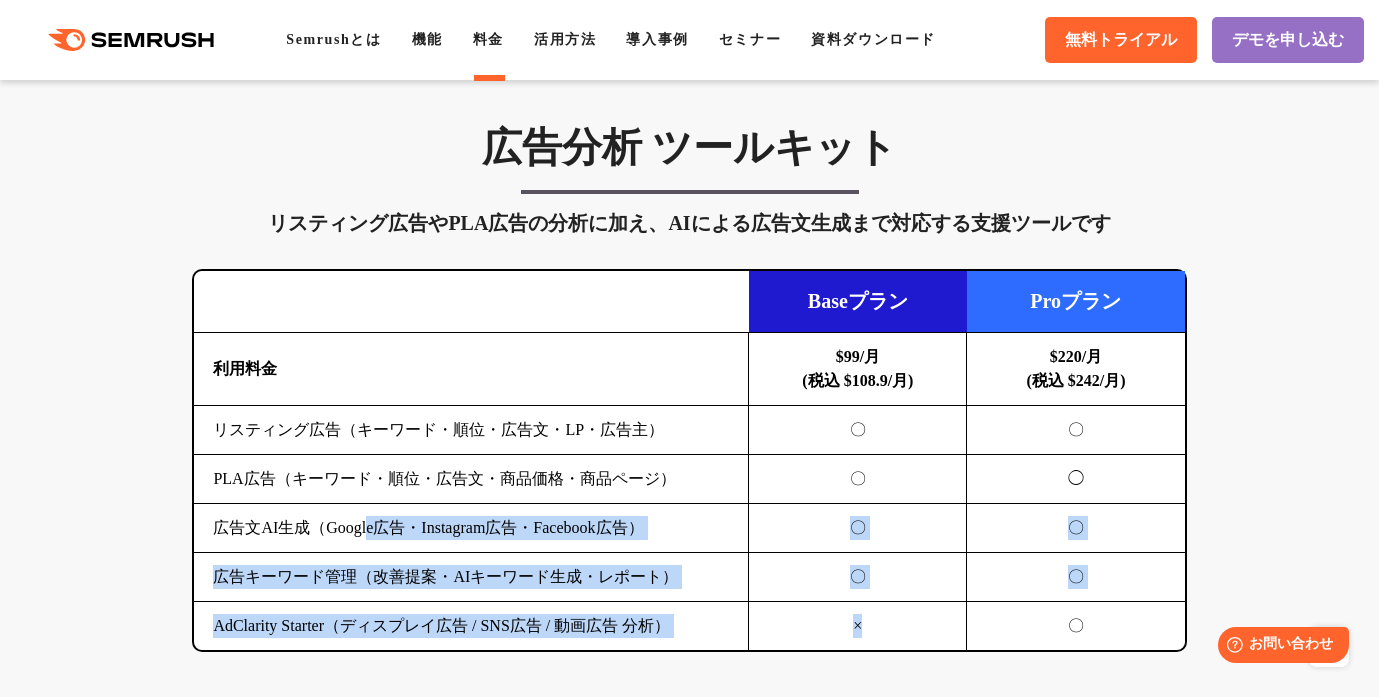 drag, startPoint x: 372, startPoint y: 504, endPoint x: 961, endPoint y: 632, distance: 602.74786 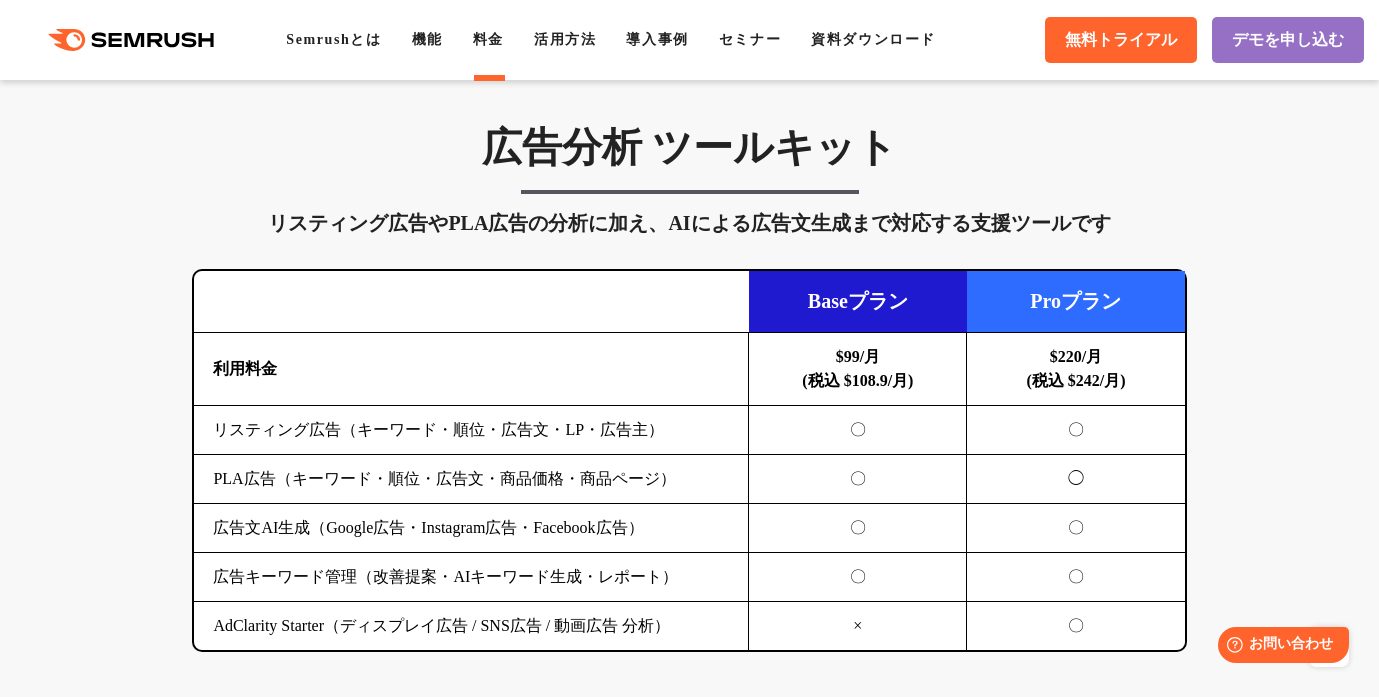 click on "SEO分析 ツールキット
キーワード調査やコンテンツ最適化、サイト診断、競合分析、成果の可視化までを一括支援するツールです
横にスワイプしてください
Proプラン
Guruプラン
Businessプラン
利用料金
$139.95/月 (税込 $153.95/月)
$249.95/月 (税込 $274.95/月)
$499.95/月 (税込 $549.95/月)
プロジェクト上限数
5 15 40 500 5" at bounding box center [689, 1368] 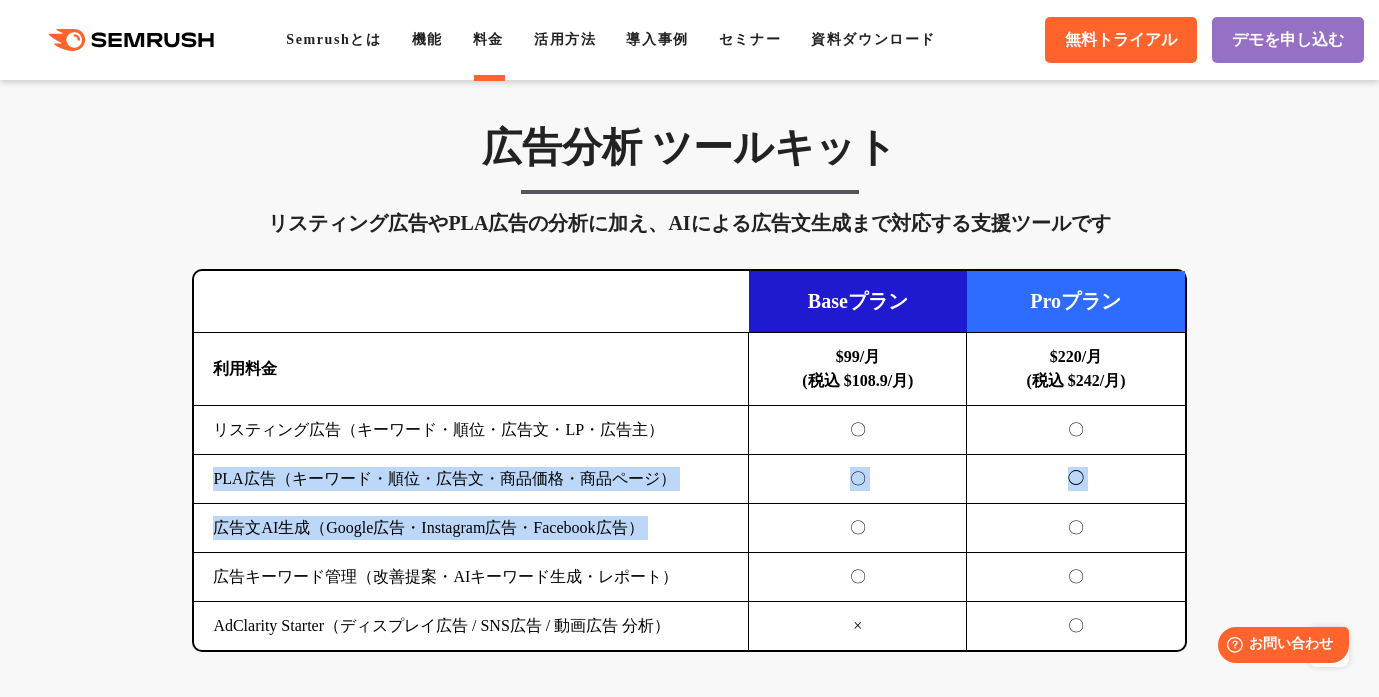 drag, startPoint x: 208, startPoint y: 468, endPoint x: 787, endPoint y: 508, distance: 580.38007 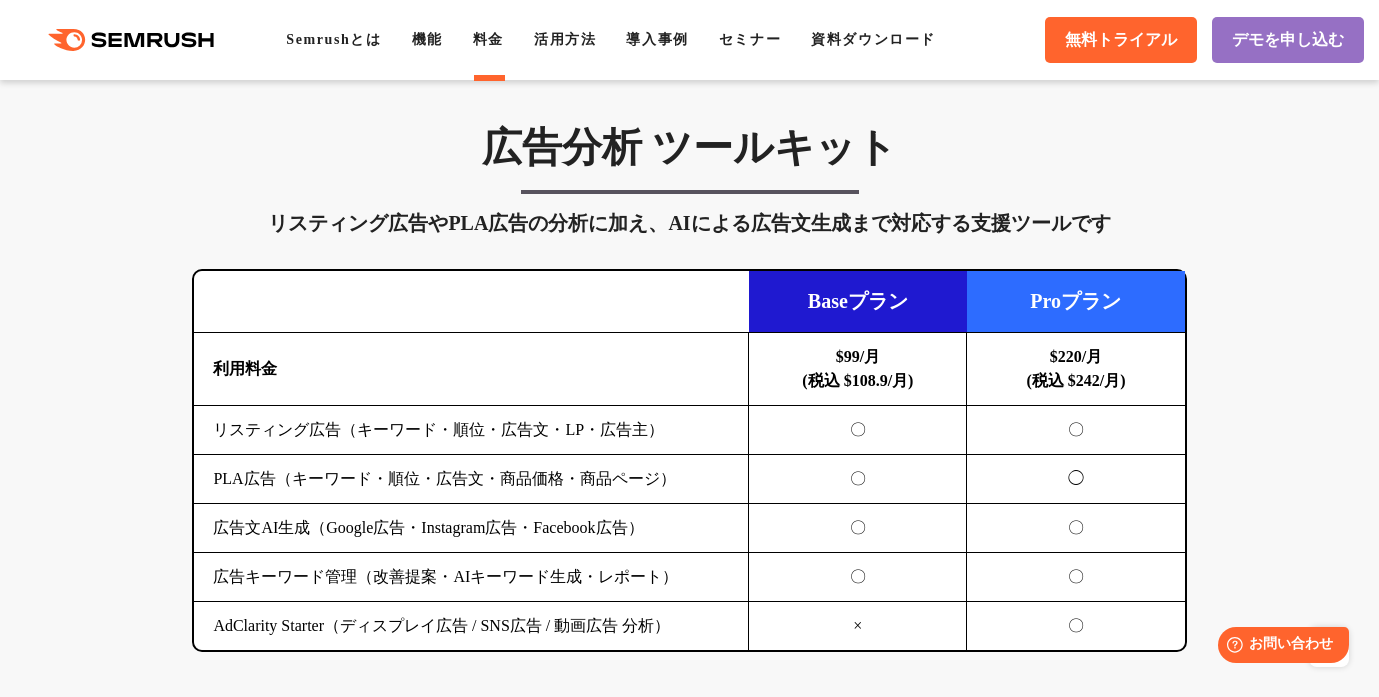 click on "〇" at bounding box center [858, 577] 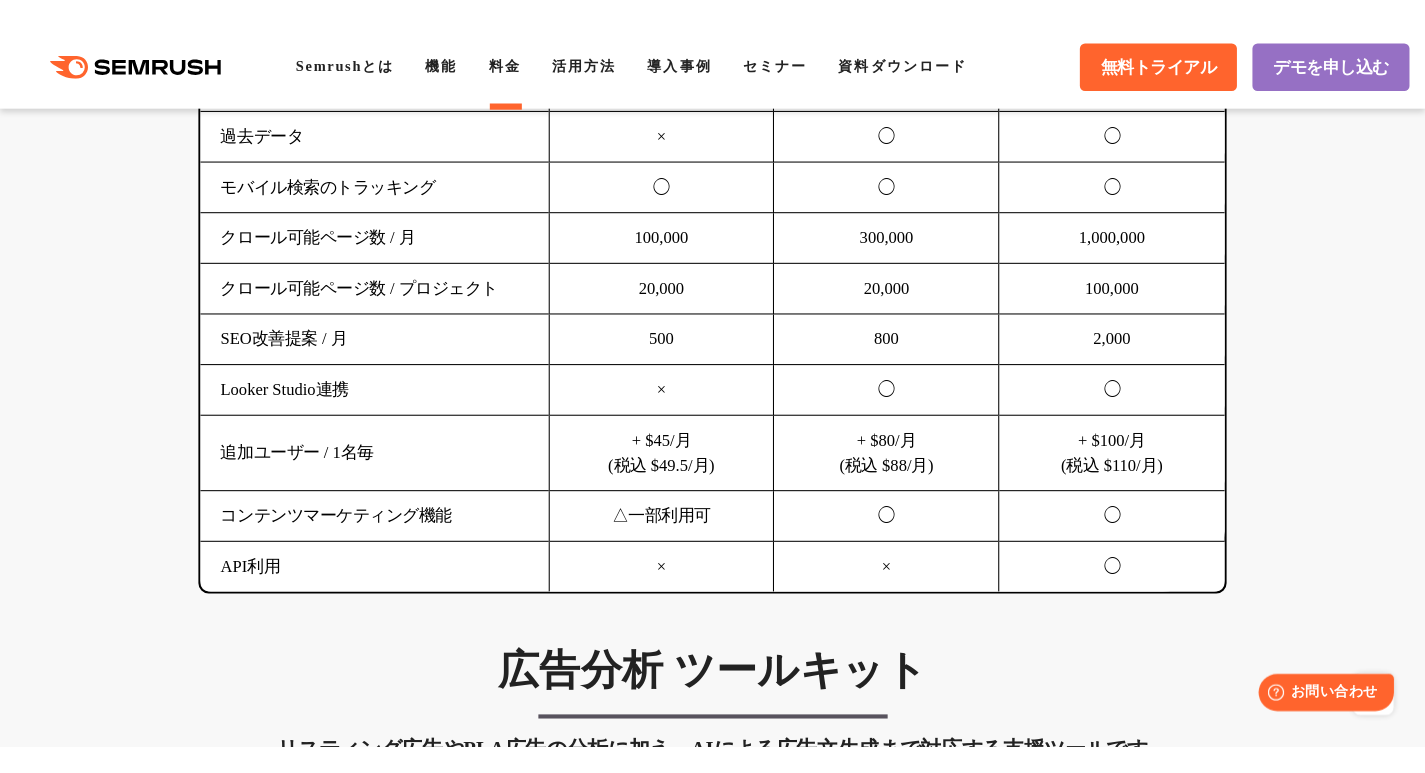 scroll, scrollTop: 1900, scrollLeft: 0, axis: vertical 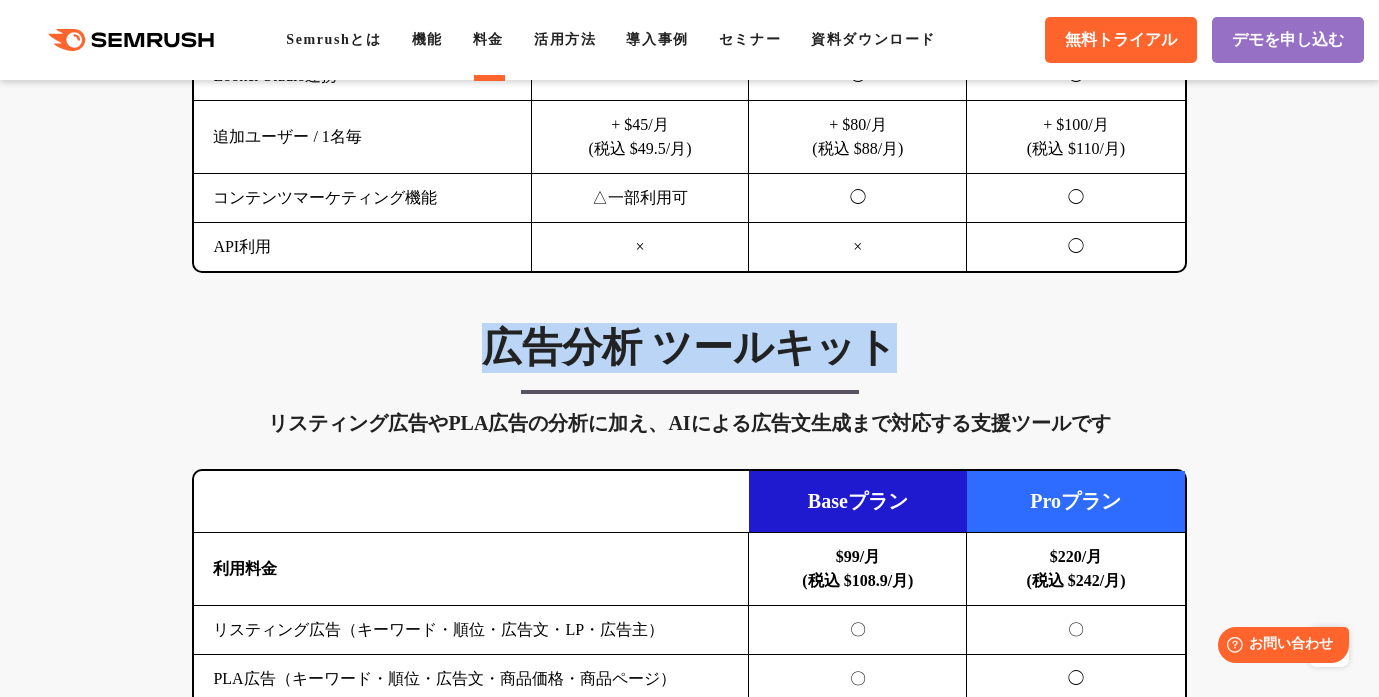 drag, startPoint x: 488, startPoint y: 361, endPoint x: 834, endPoint y: 293, distance: 352.61877 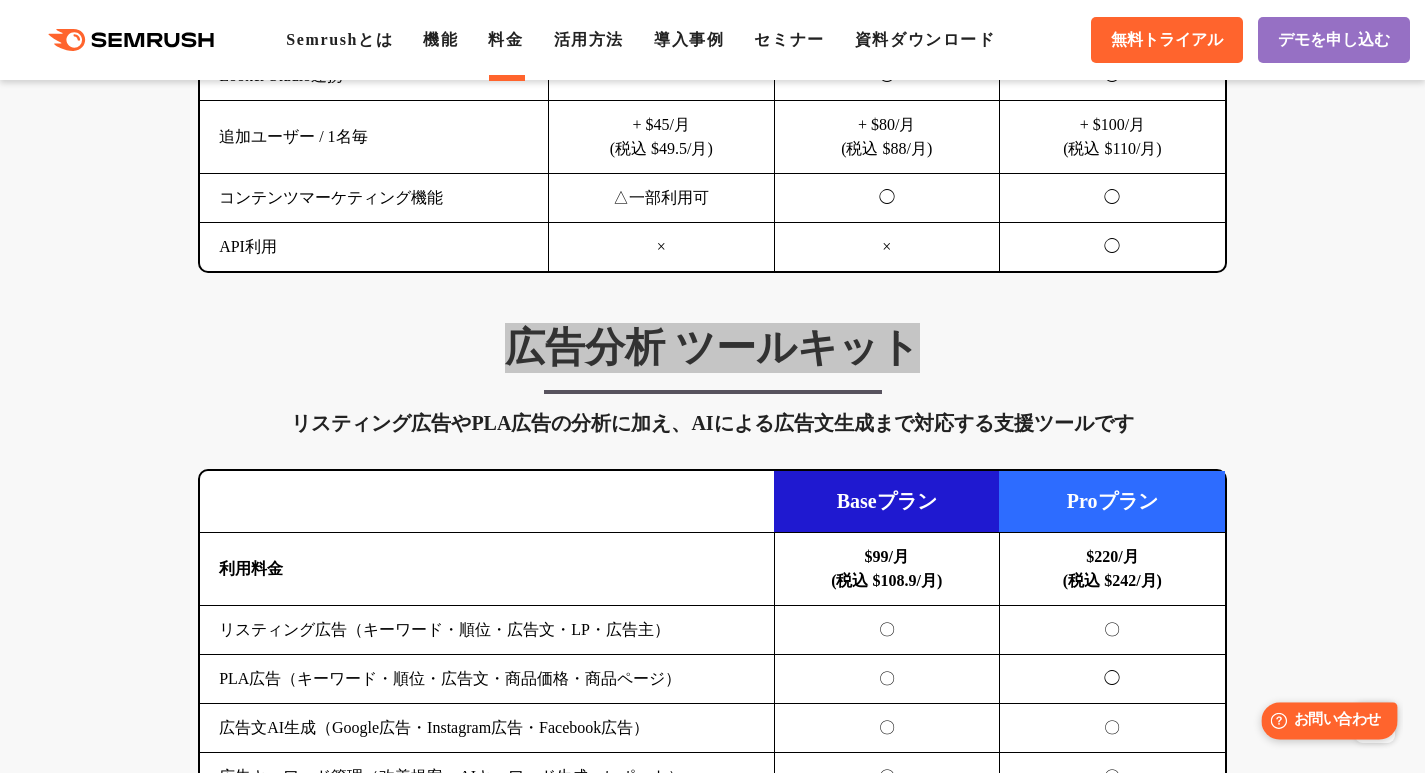 click on "お問い合わせ" at bounding box center [1337, 720] 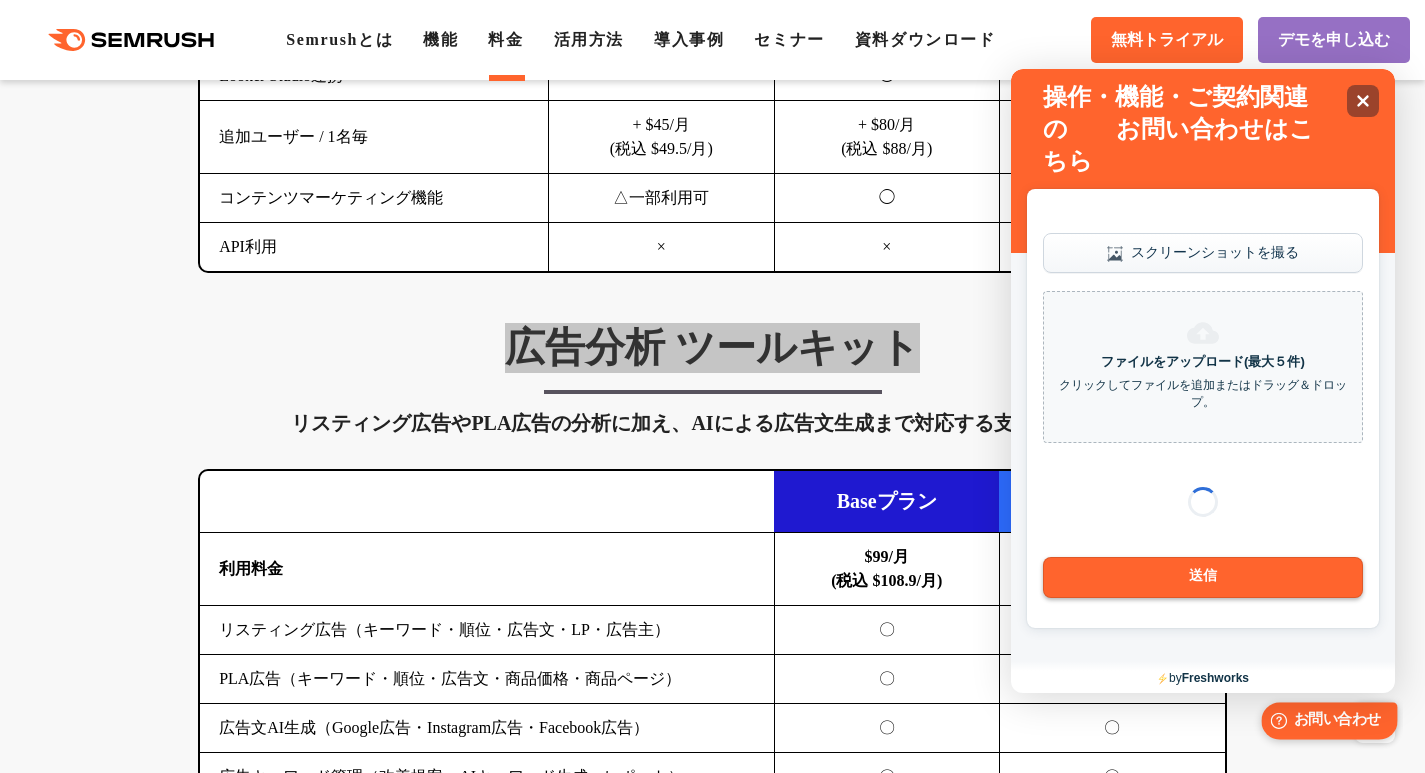 scroll, scrollTop: 0, scrollLeft: 0, axis: both 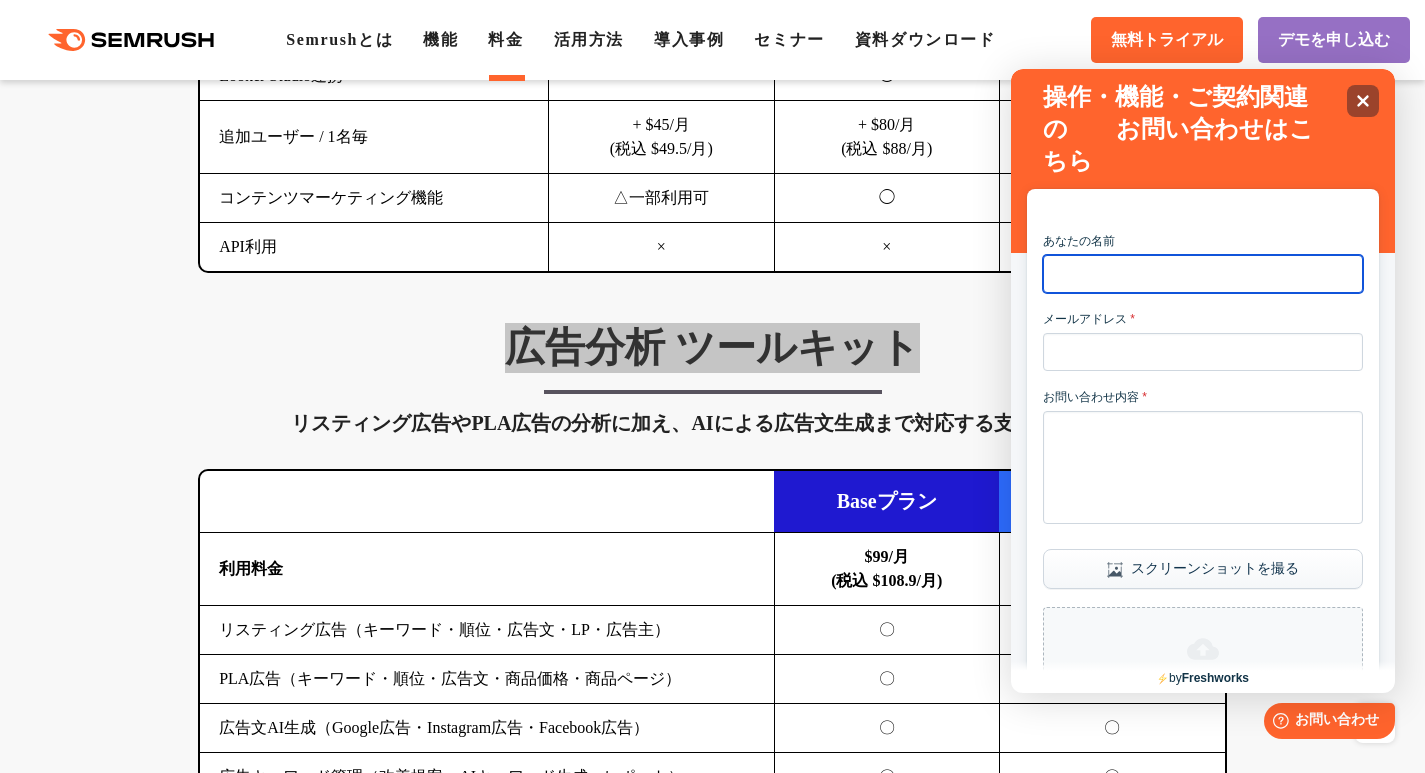 click on "あなたの名前" at bounding box center (1203, 274) 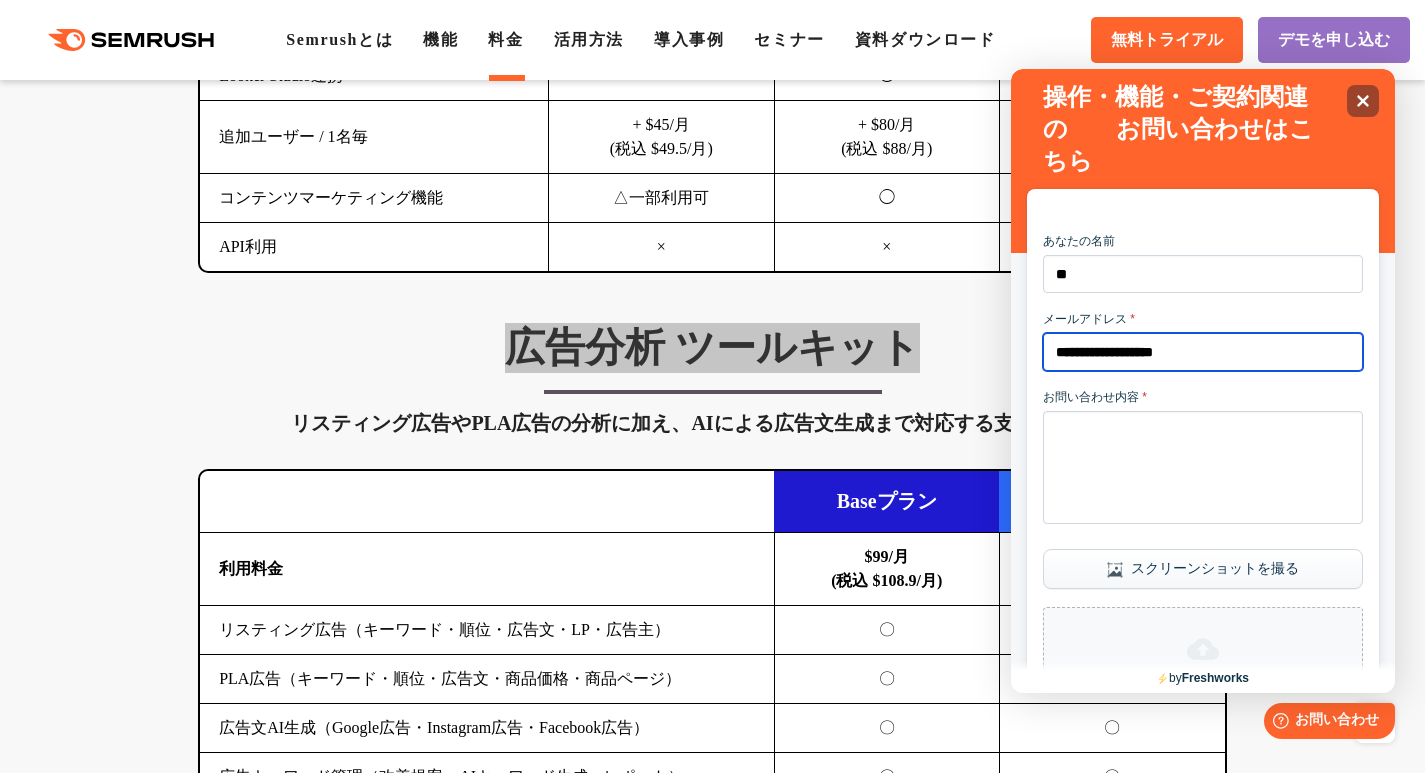 drag, startPoint x: 1201, startPoint y: 355, endPoint x: 2016, endPoint y: 416, distance: 817.27966 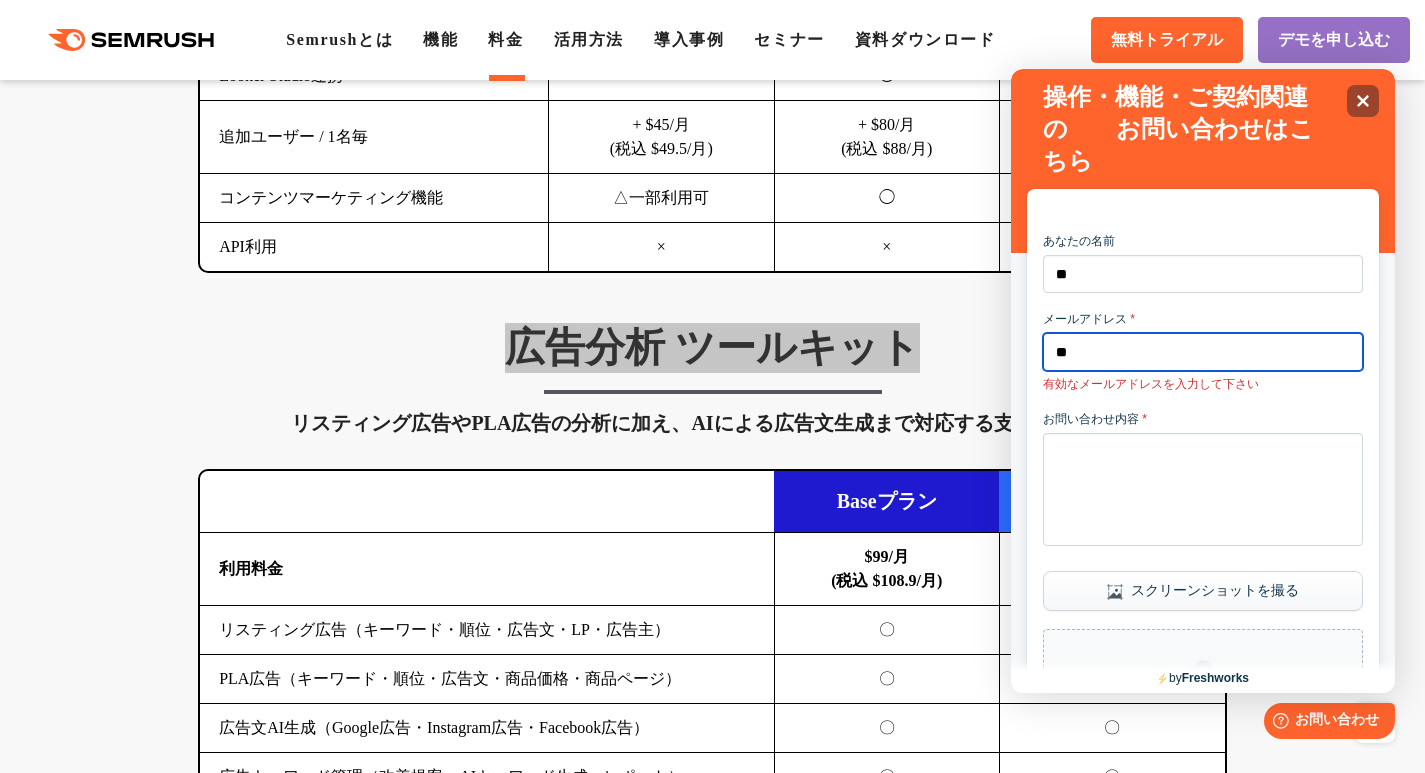 type on "*" 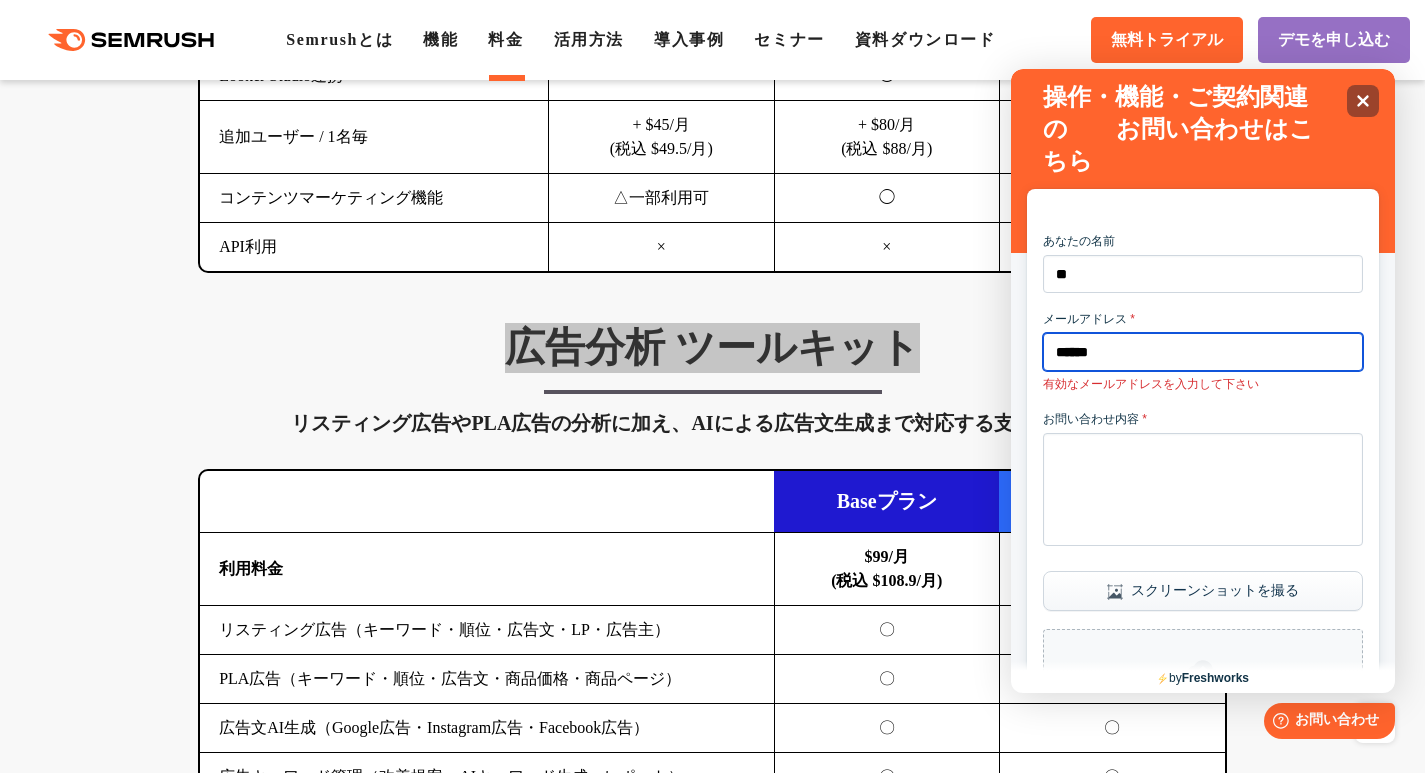 type on "**********" 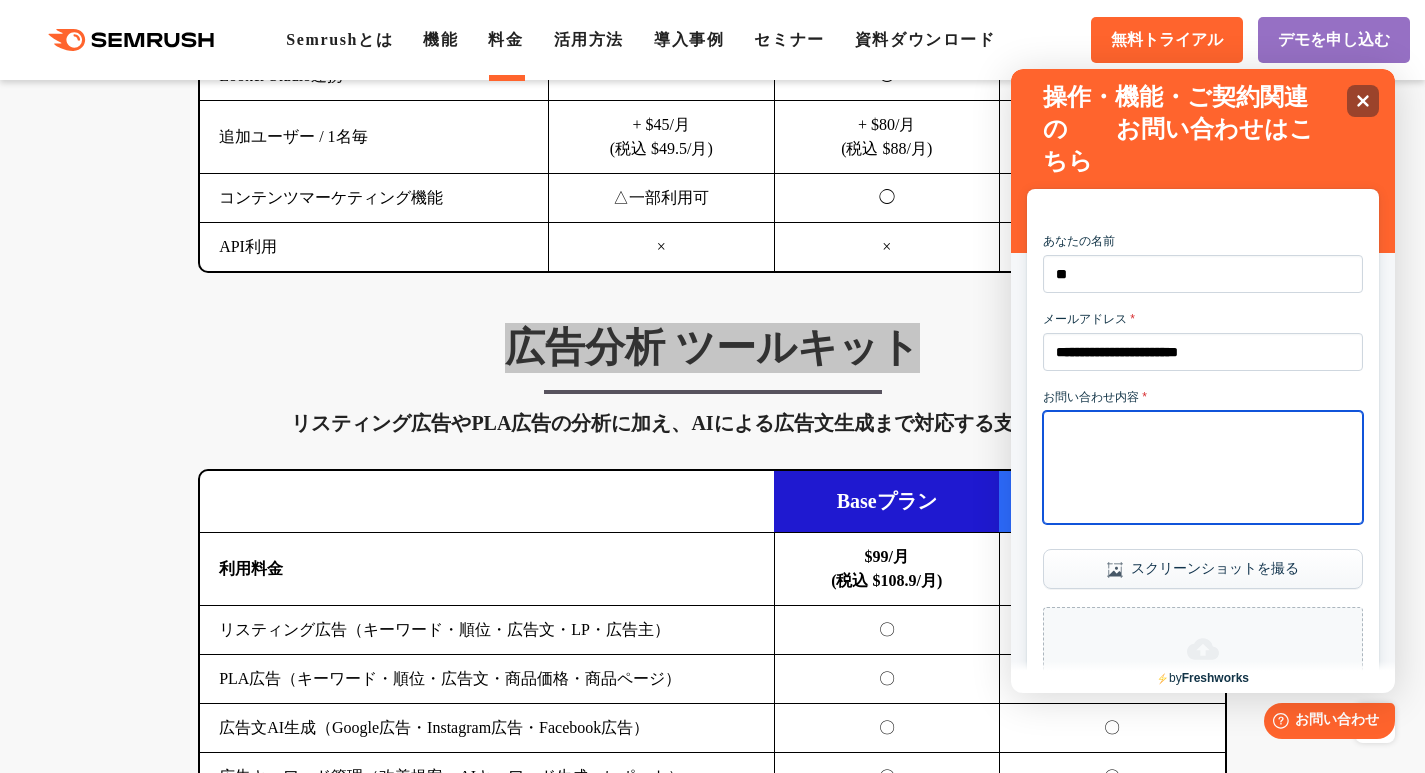 click on "お問い合わせ内容   *" at bounding box center (1203, 467) 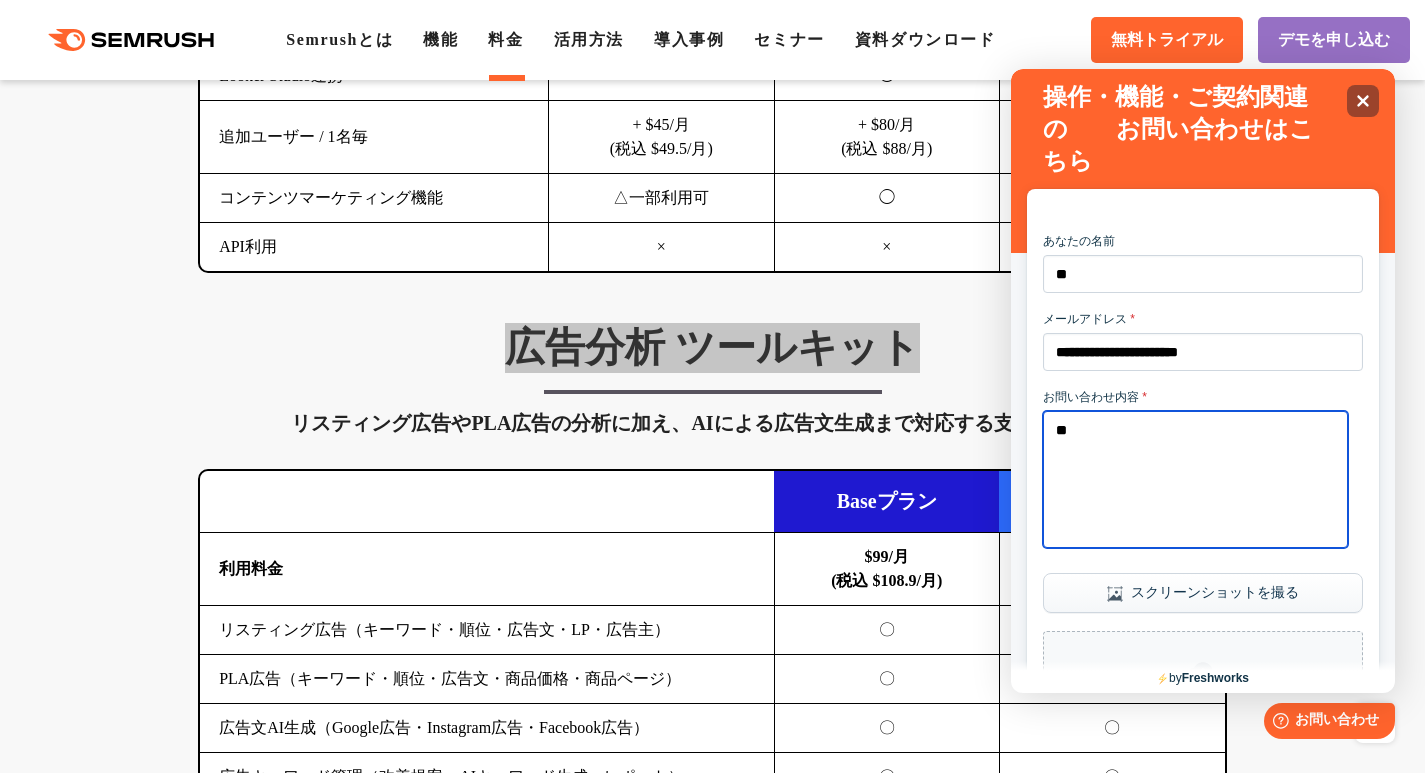 type on "*" 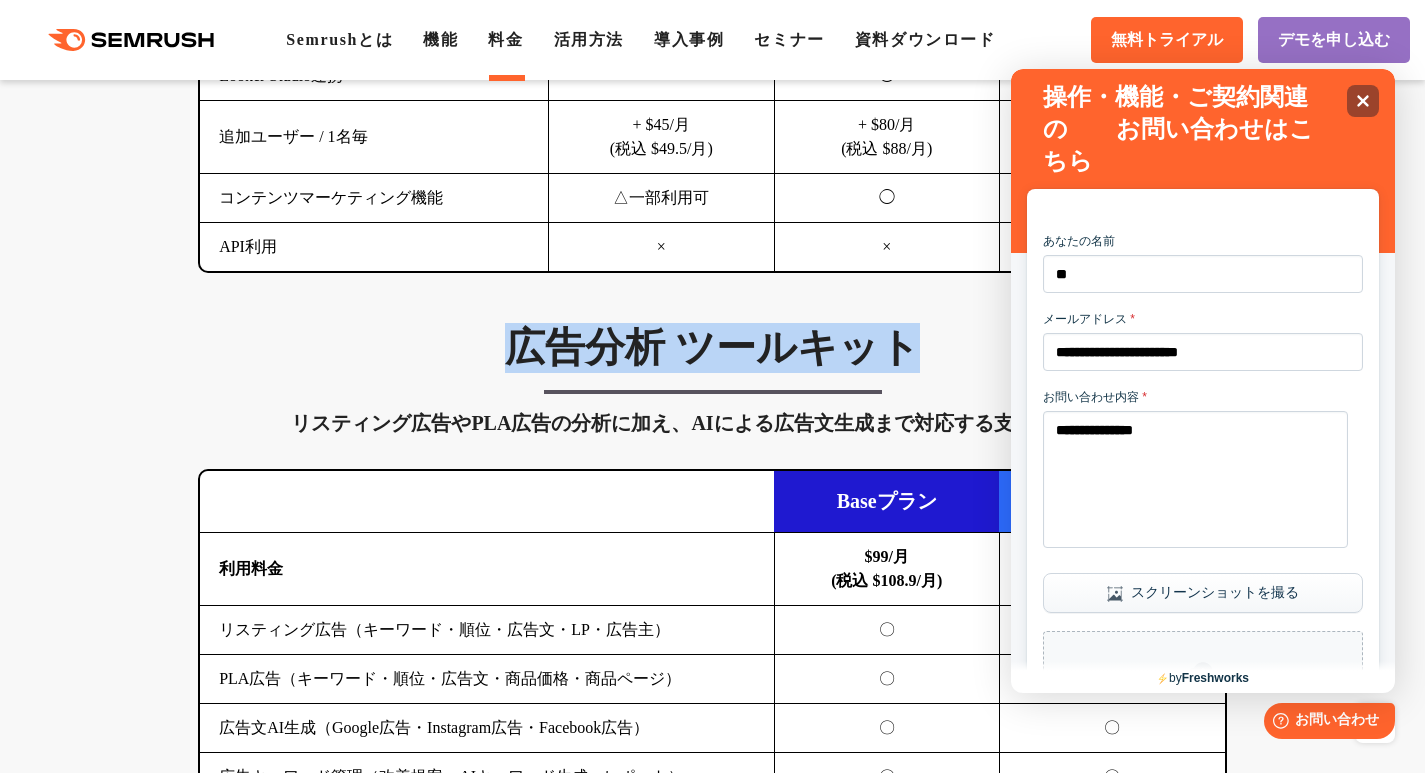 click on "広告分析 ツールキット" at bounding box center (712, 348) 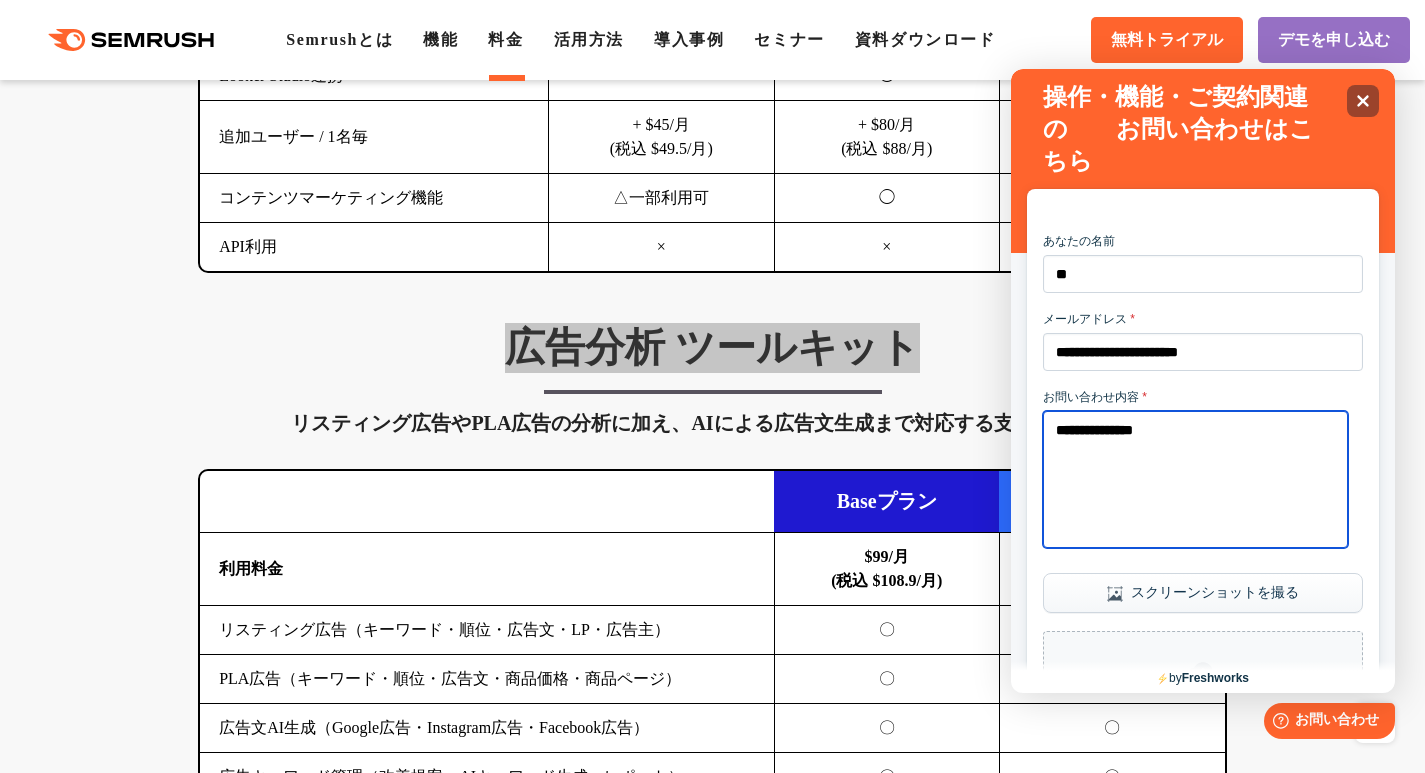 click on "**********" at bounding box center (1195, 479) 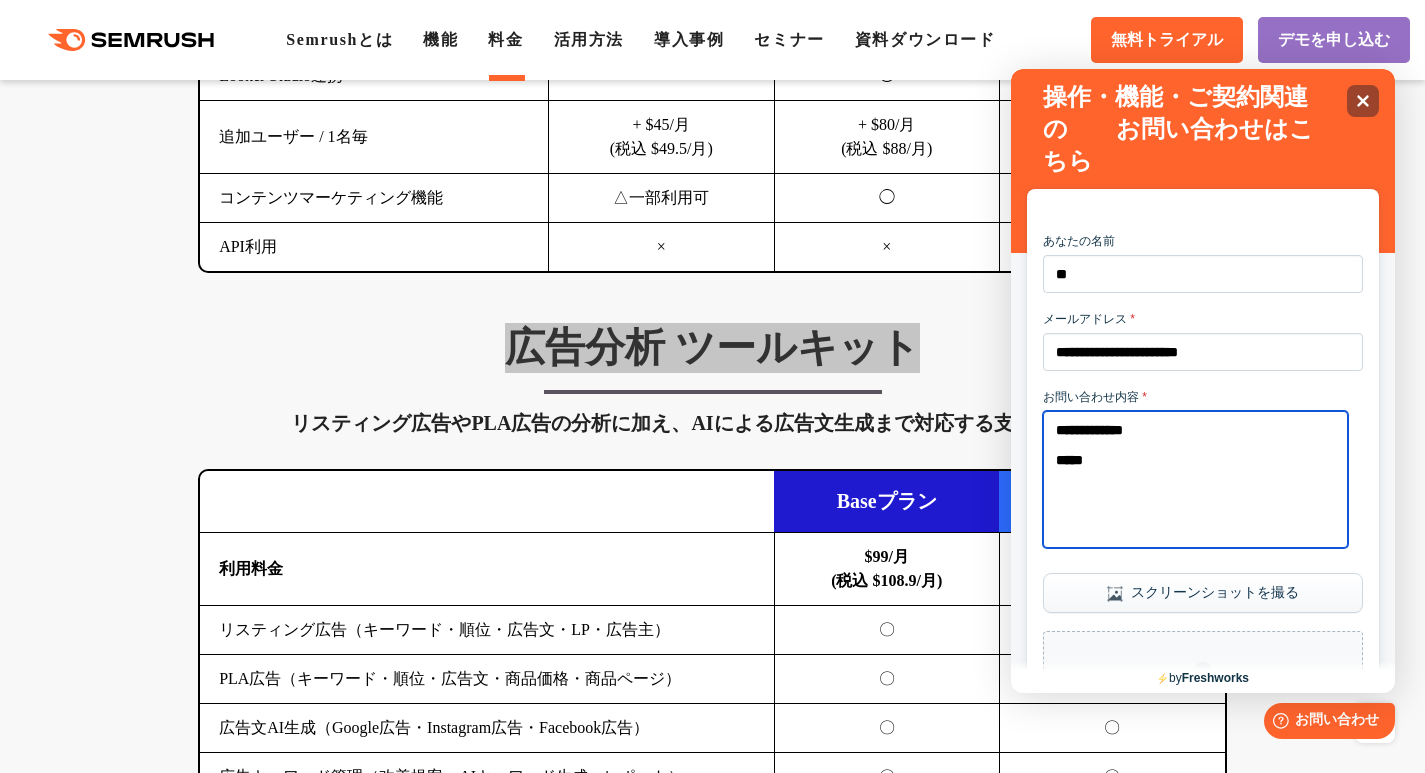 paste on "**********" 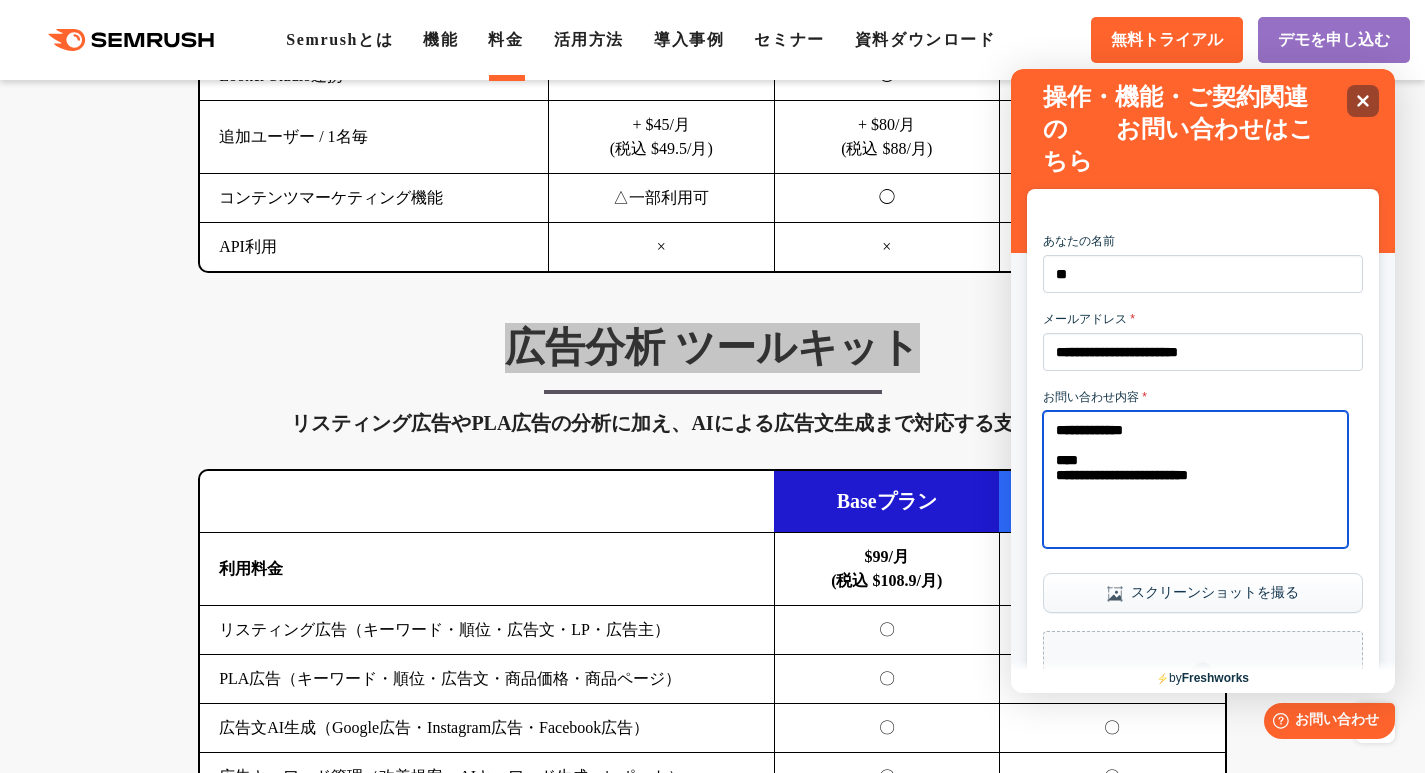 click on "**********" at bounding box center (1195, 479) 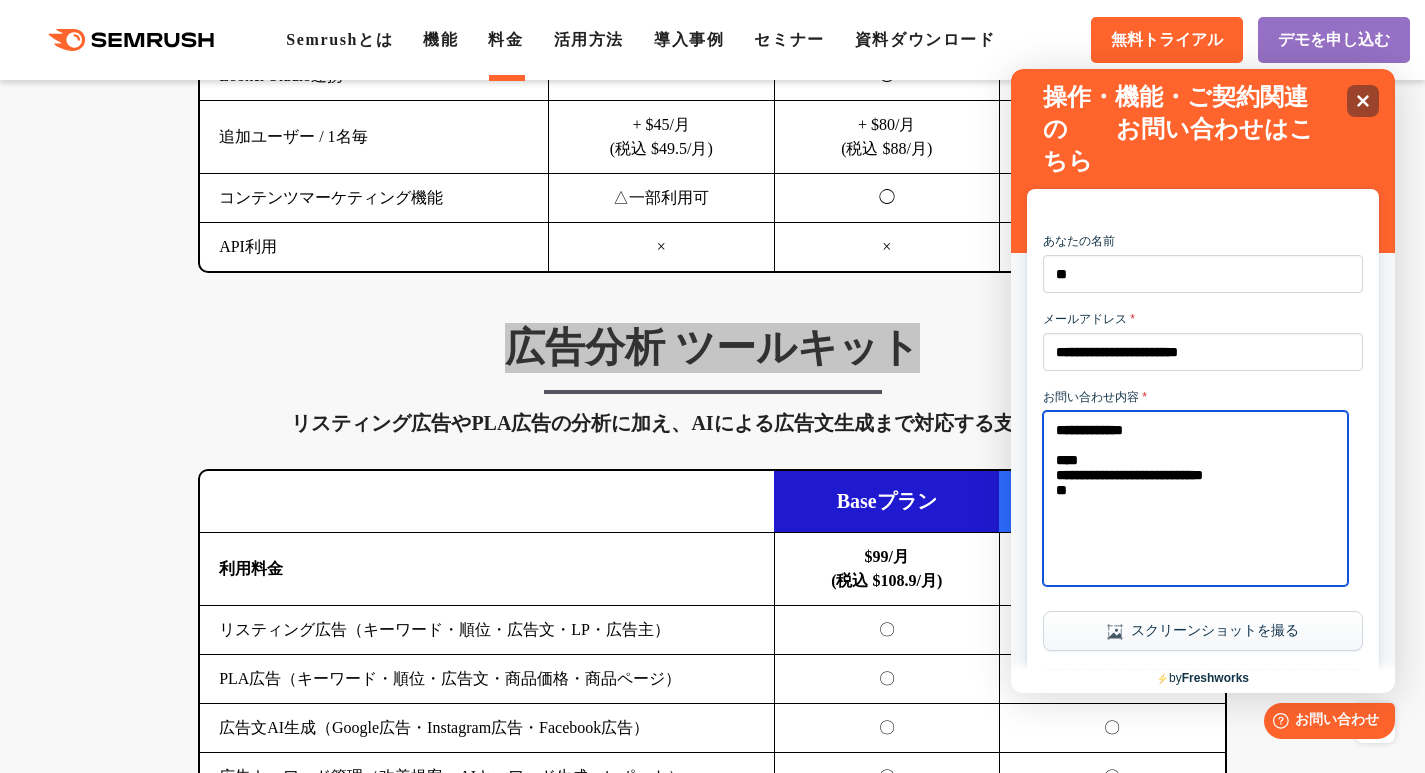 paste on "**********" 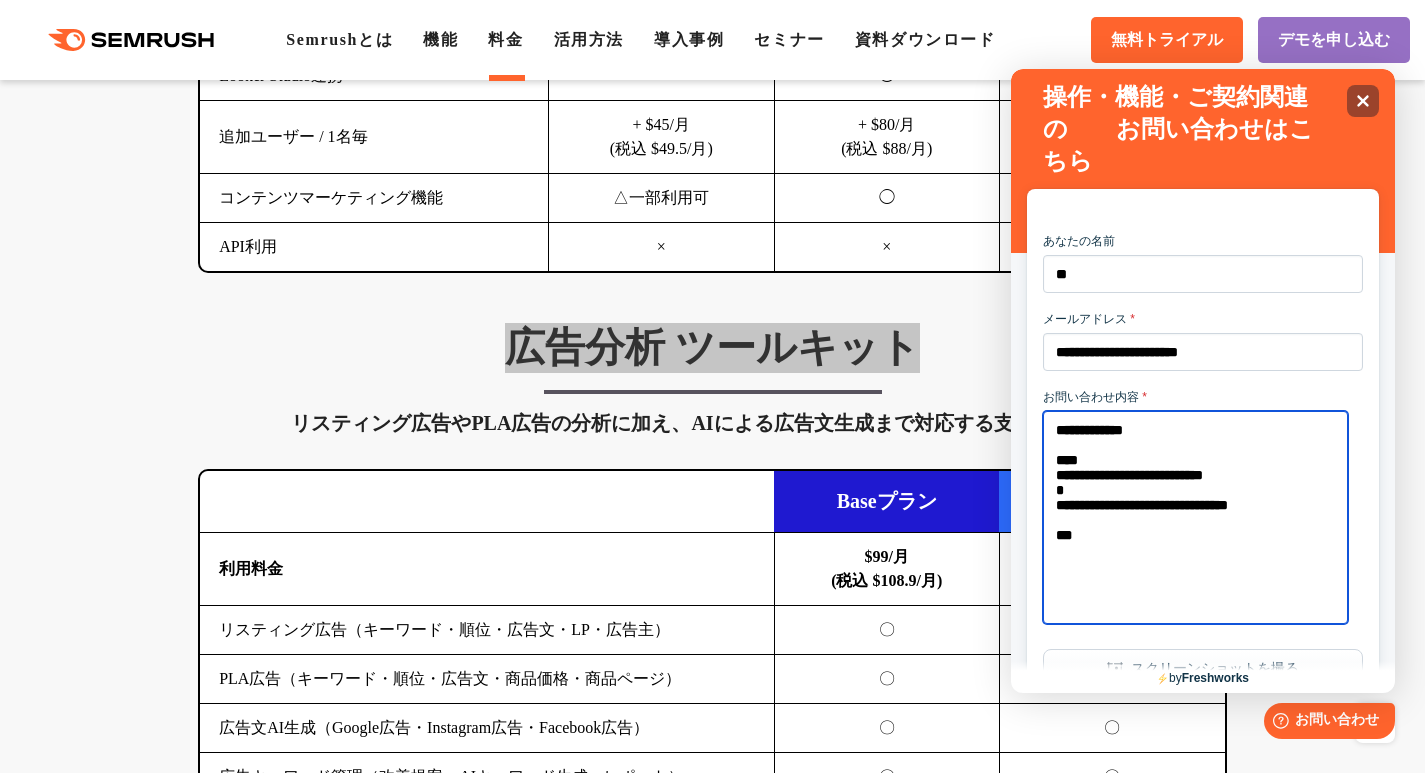 scroll, scrollTop: 7, scrollLeft: 0, axis: vertical 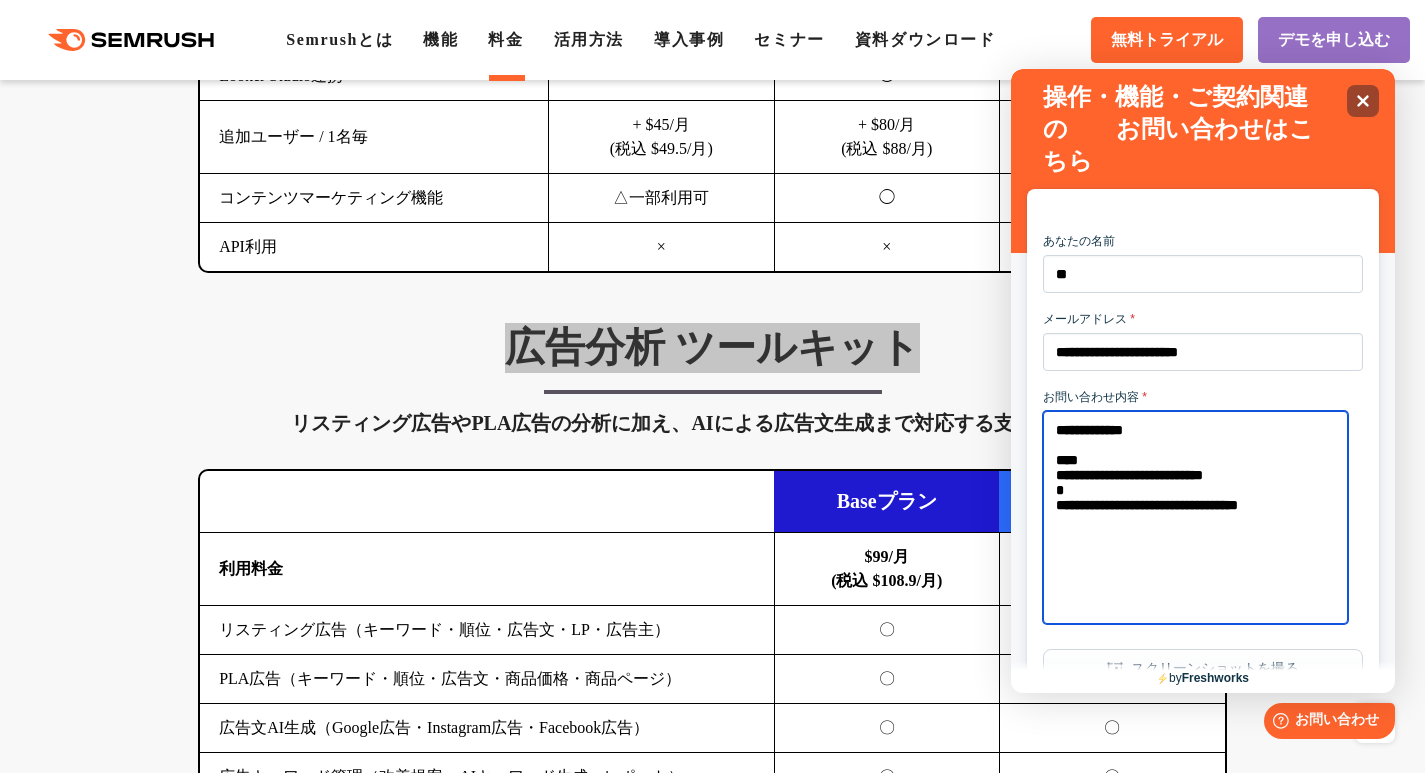 drag, startPoint x: 1199, startPoint y: 544, endPoint x: 1050, endPoint y: 551, distance: 149.16434 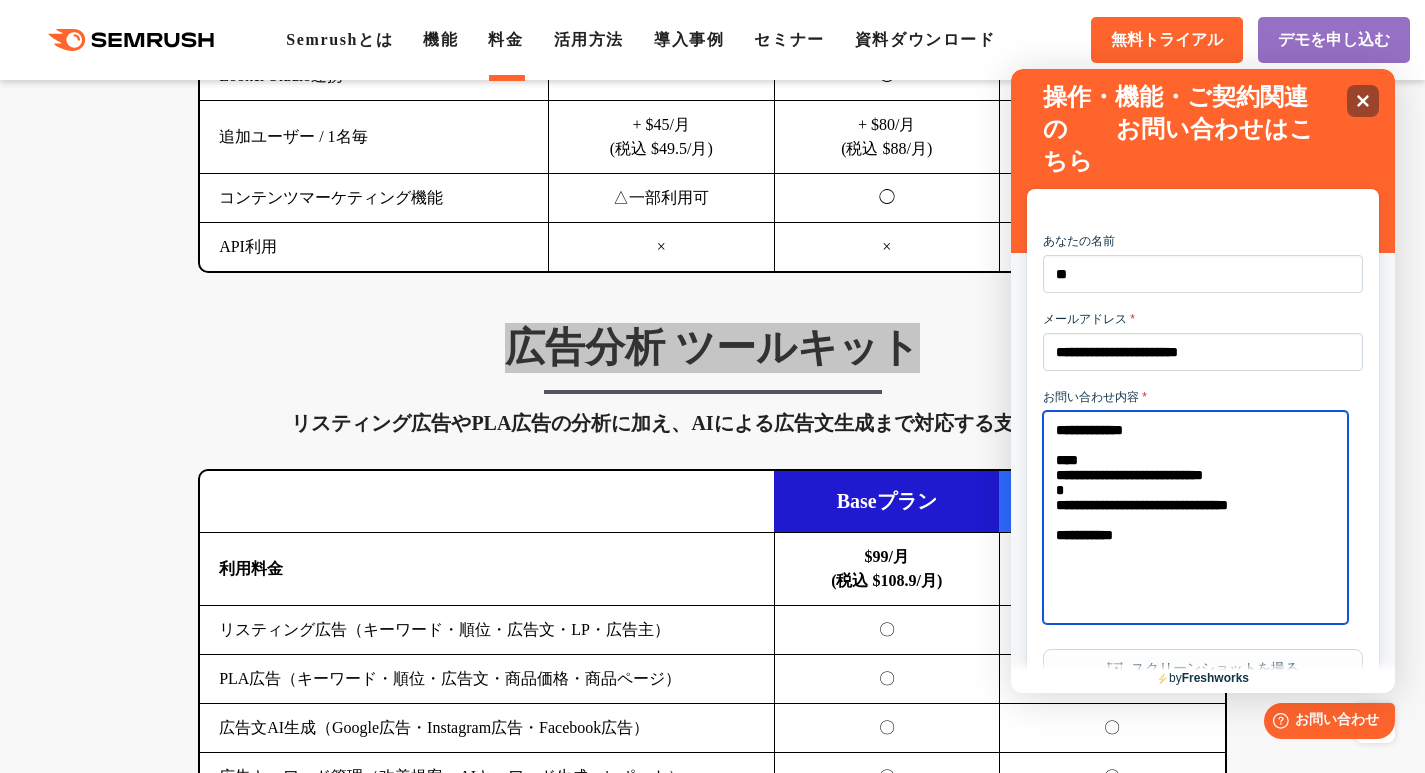 scroll, scrollTop: 8, scrollLeft: 0, axis: vertical 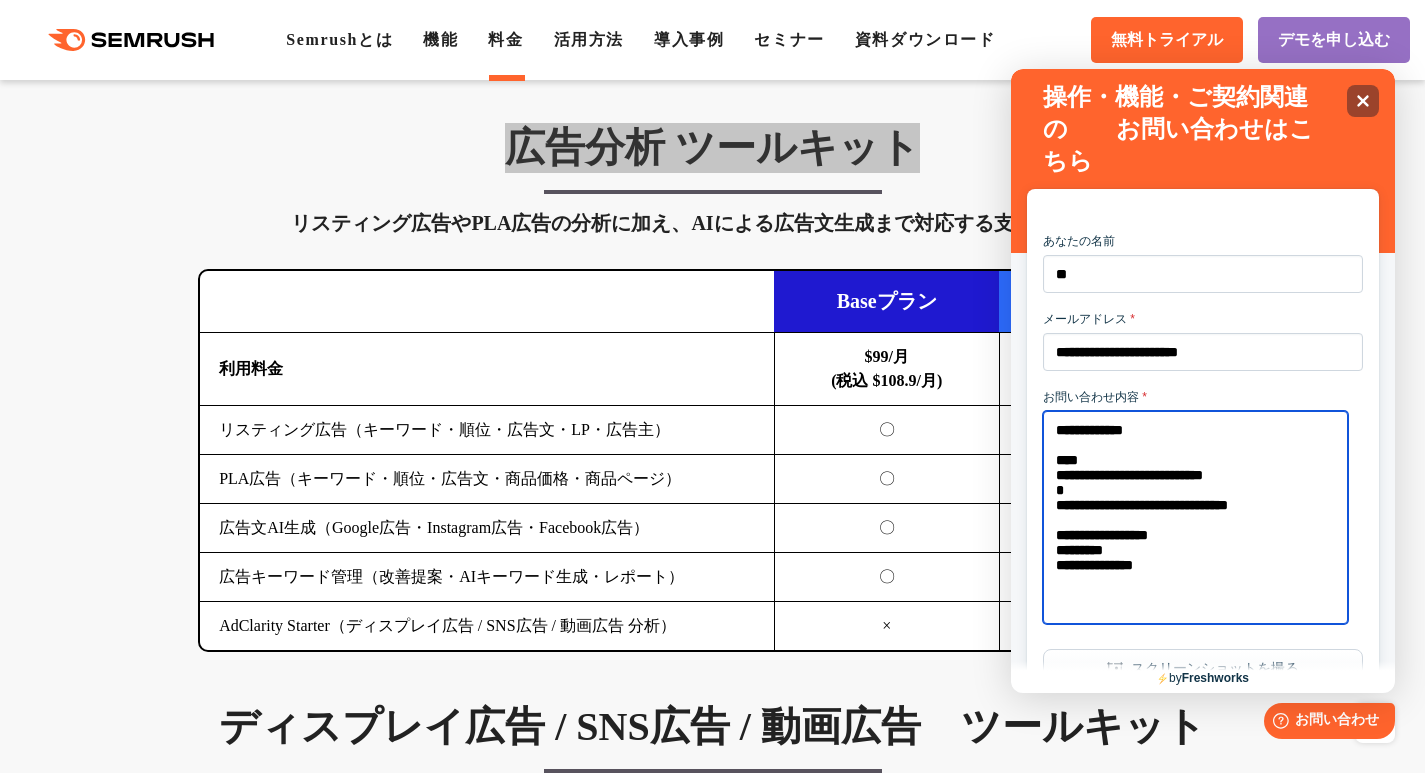 paste on "**********" 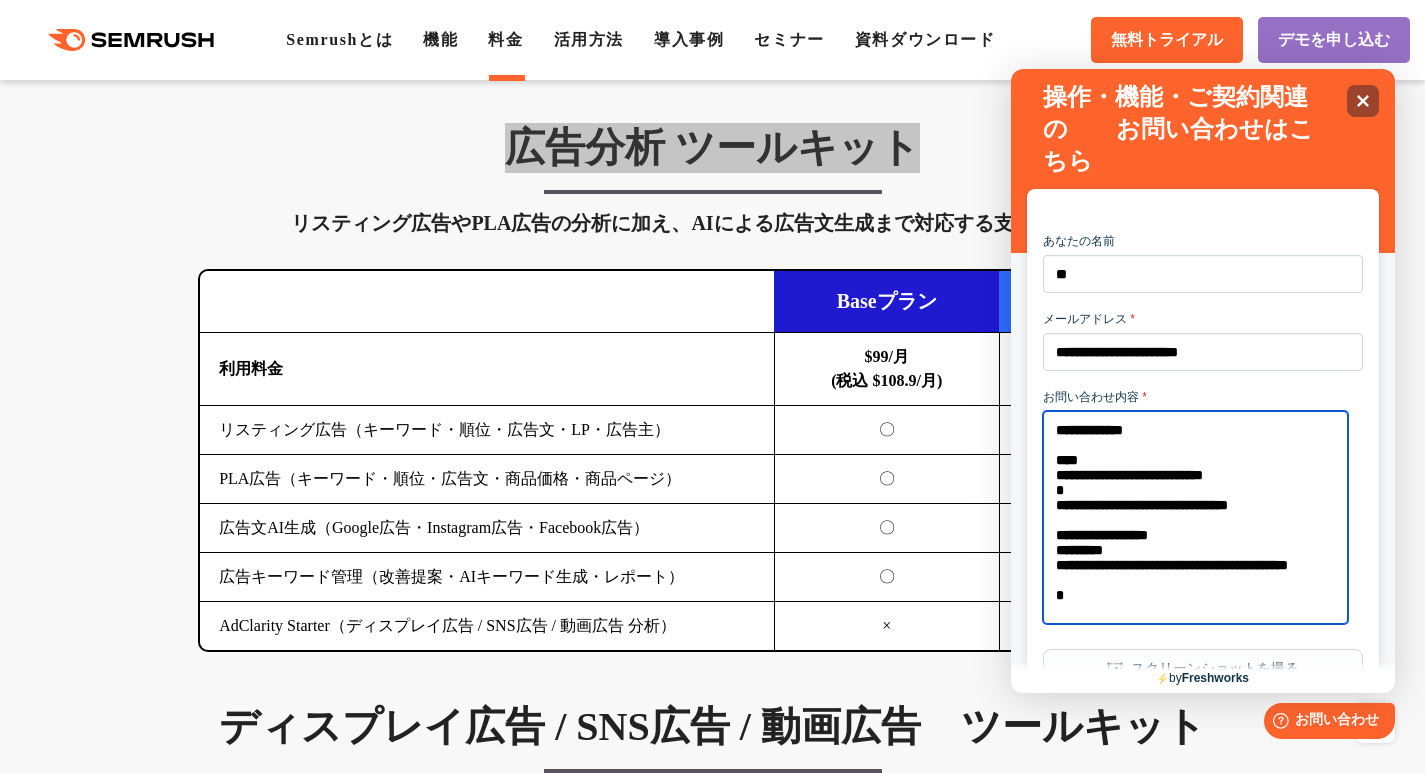 scroll, scrollTop: 127, scrollLeft: 0, axis: vertical 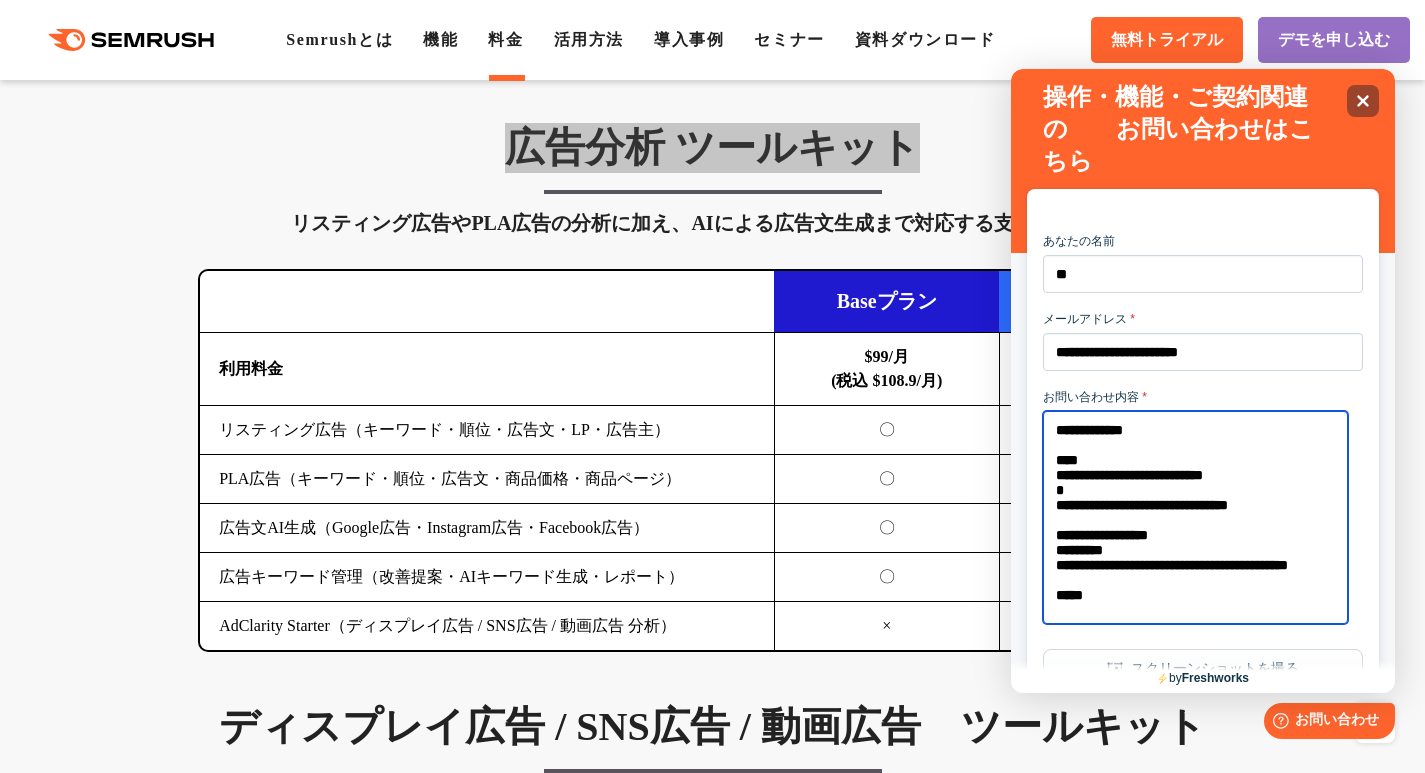 paste on "**********" 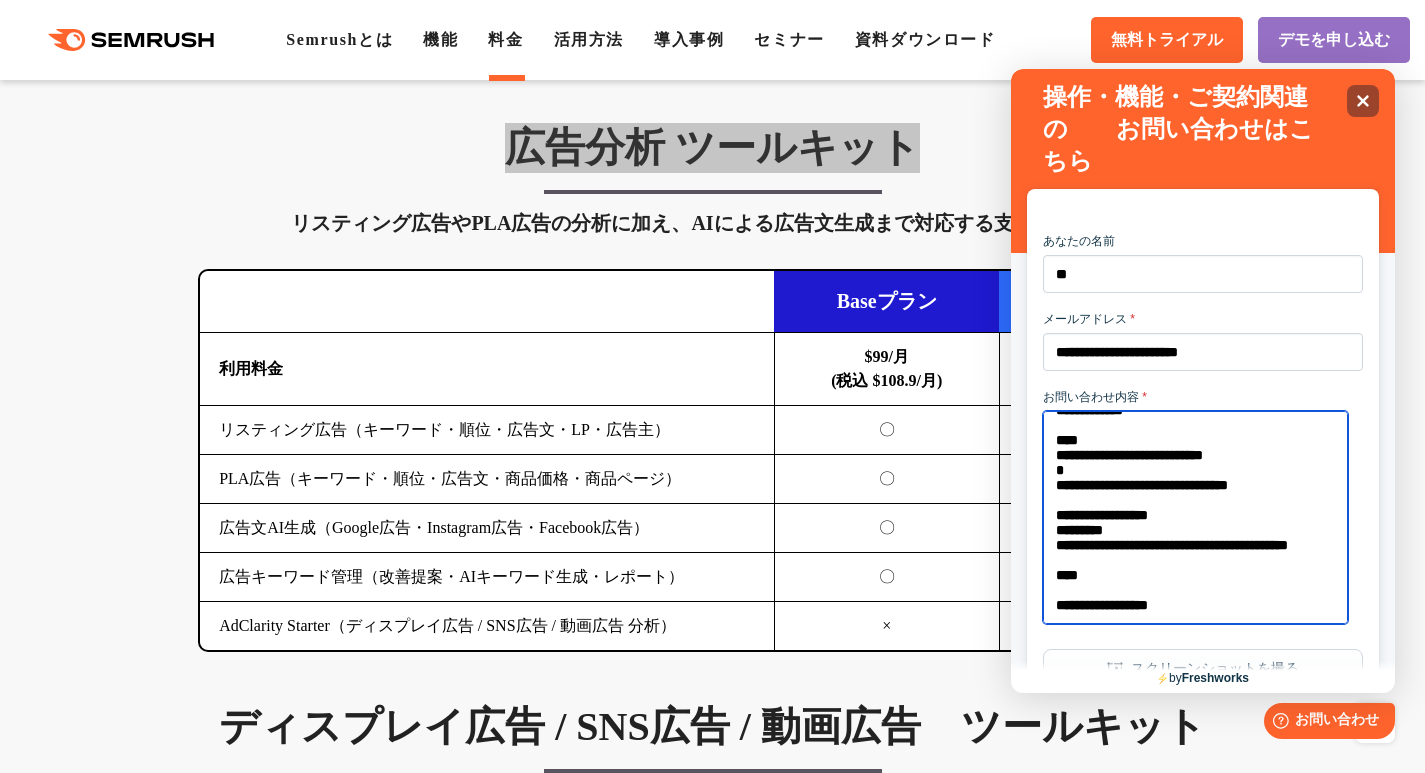 scroll, scrollTop: 166, scrollLeft: 0, axis: vertical 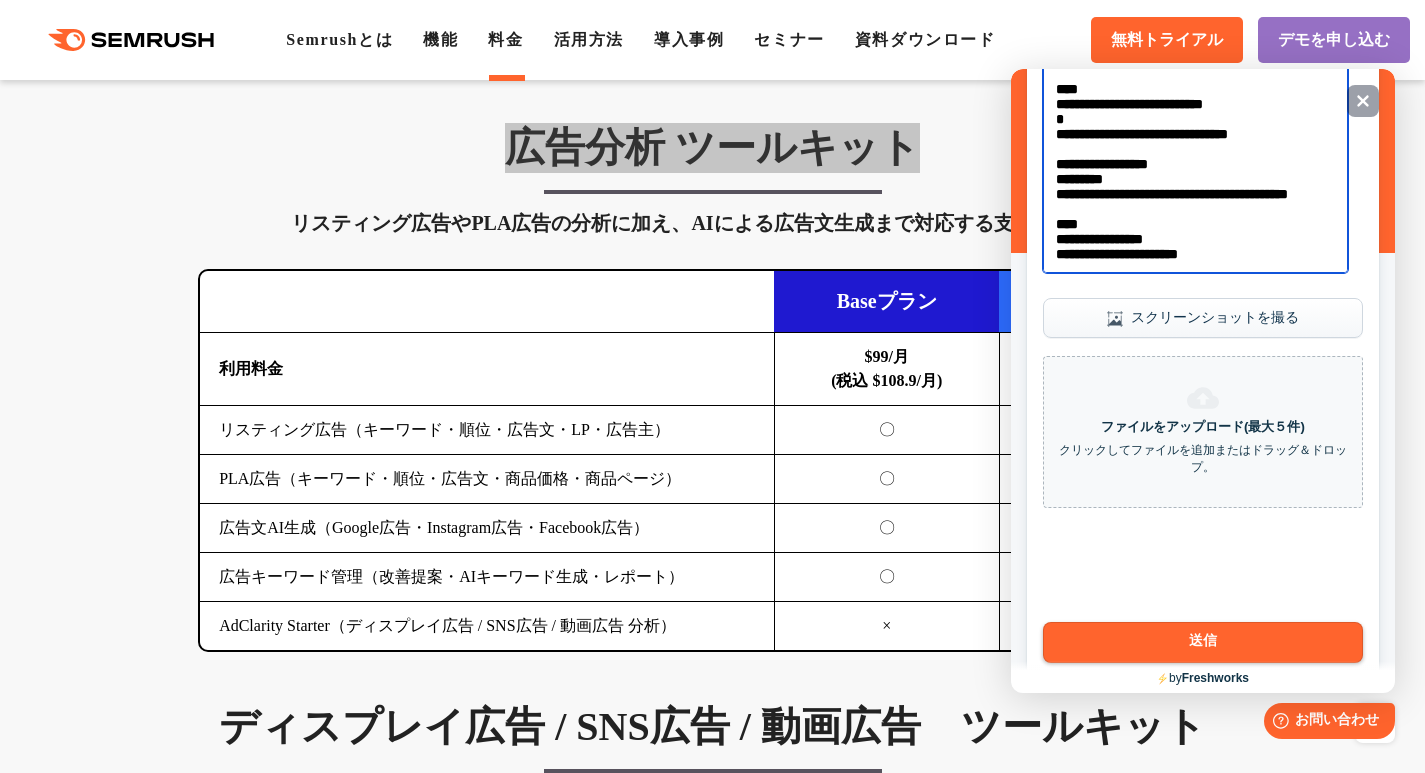 type on "**********" 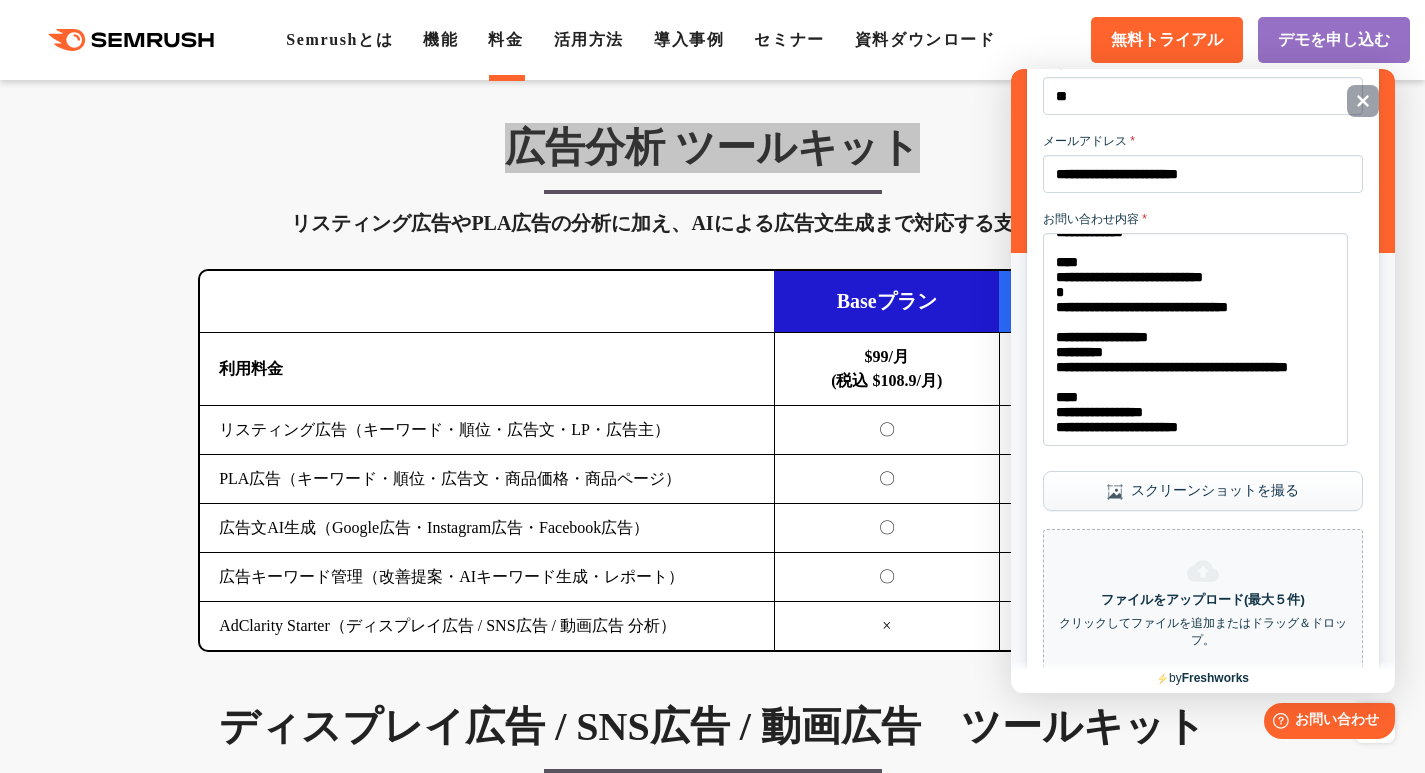 scroll, scrollTop: 356, scrollLeft: 0, axis: vertical 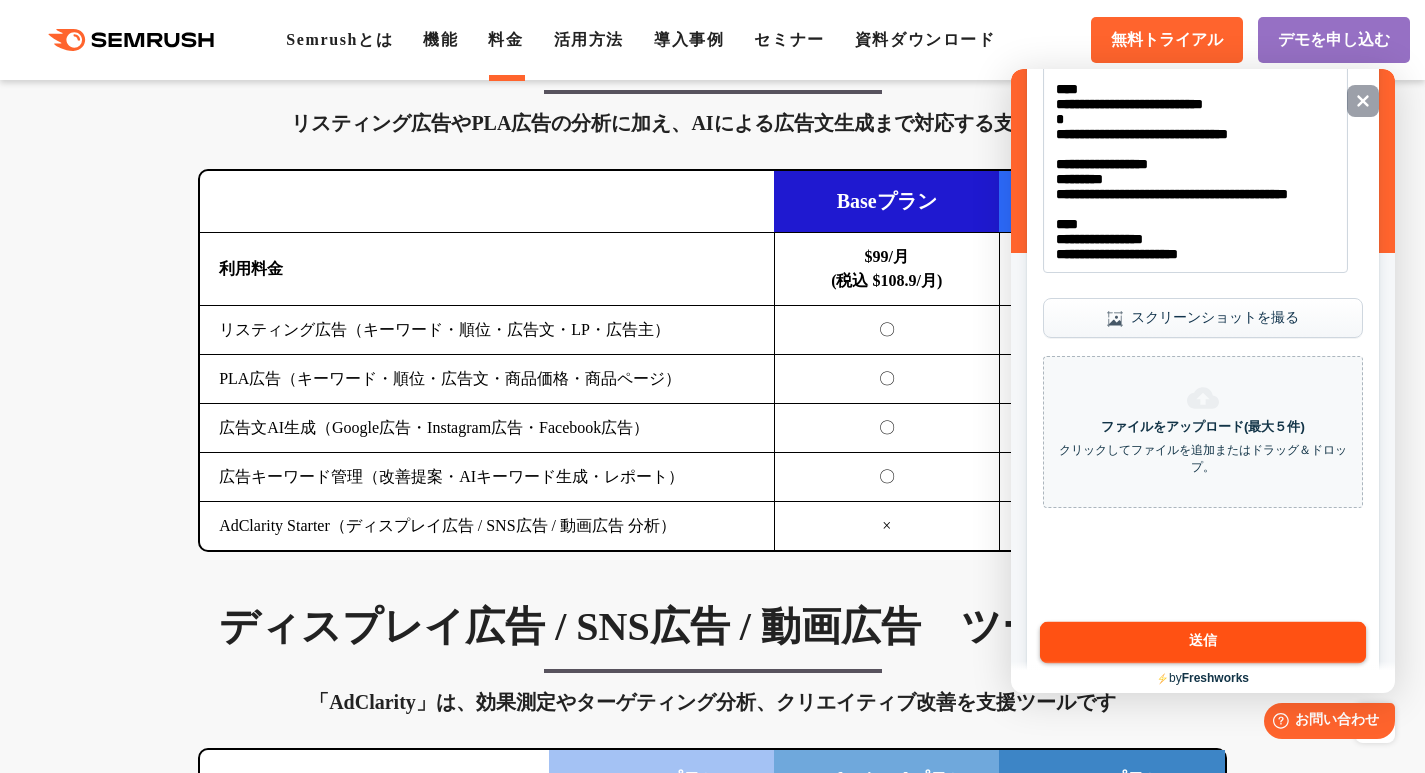 click on "送信" at bounding box center (1203, 643) 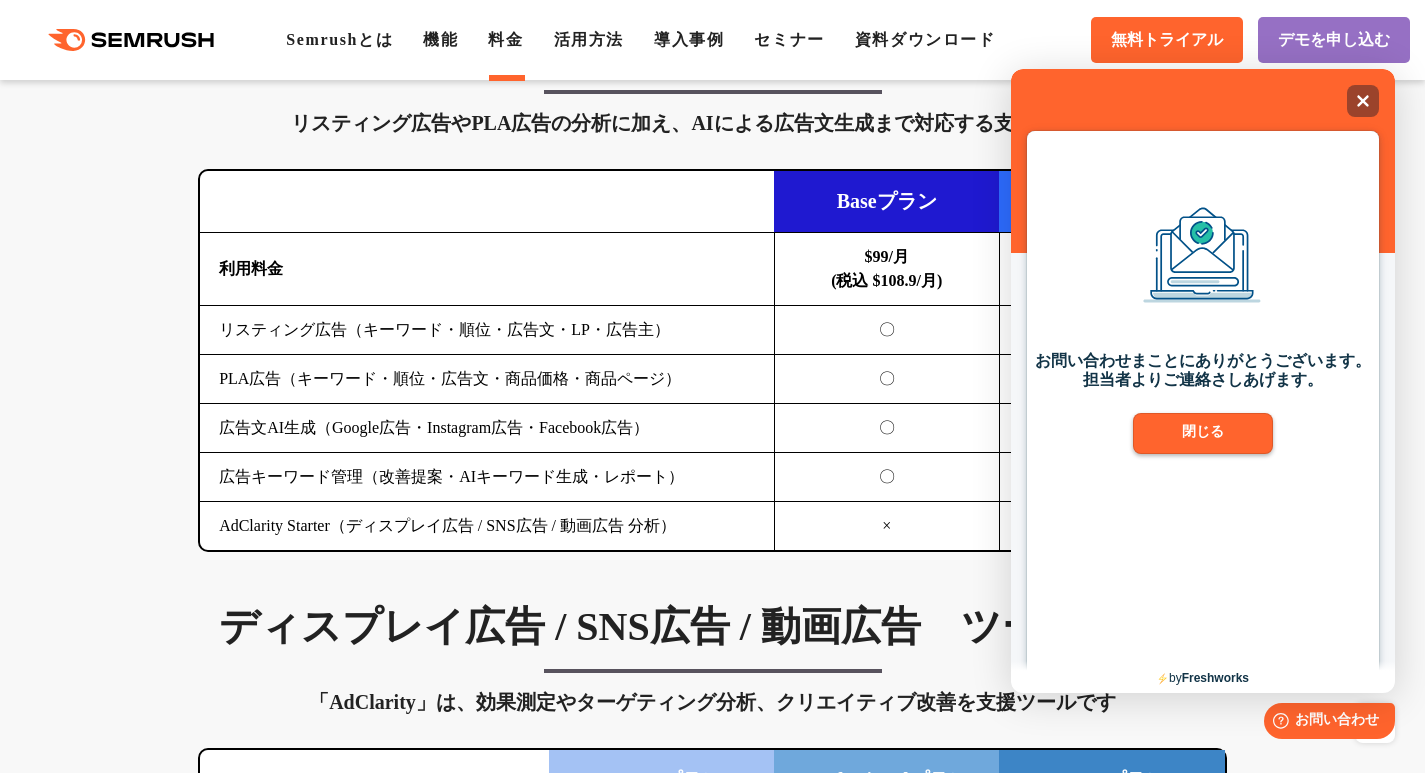 scroll, scrollTop: 0, scrollLeft: 0, axis: both 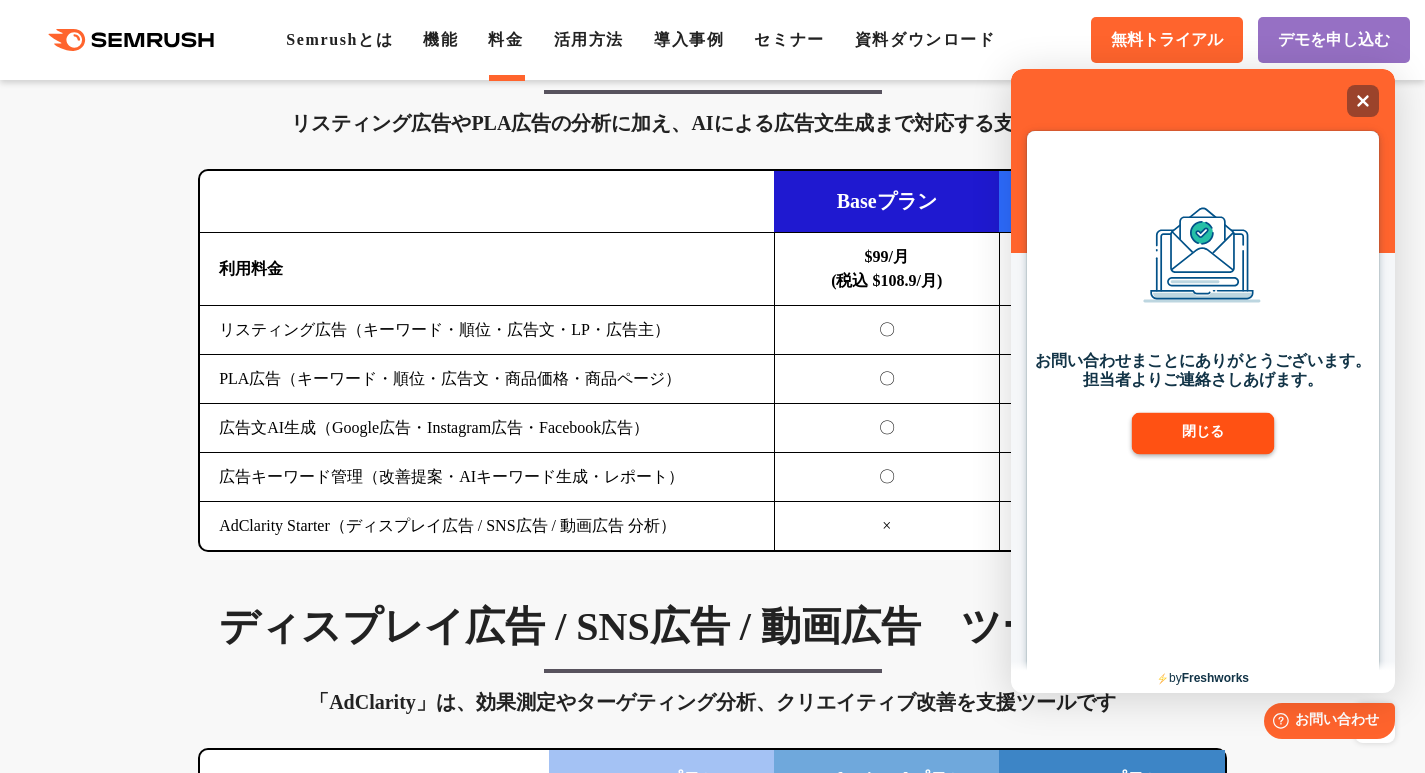 click on "閉じる" at bounding box center [1203, 434] 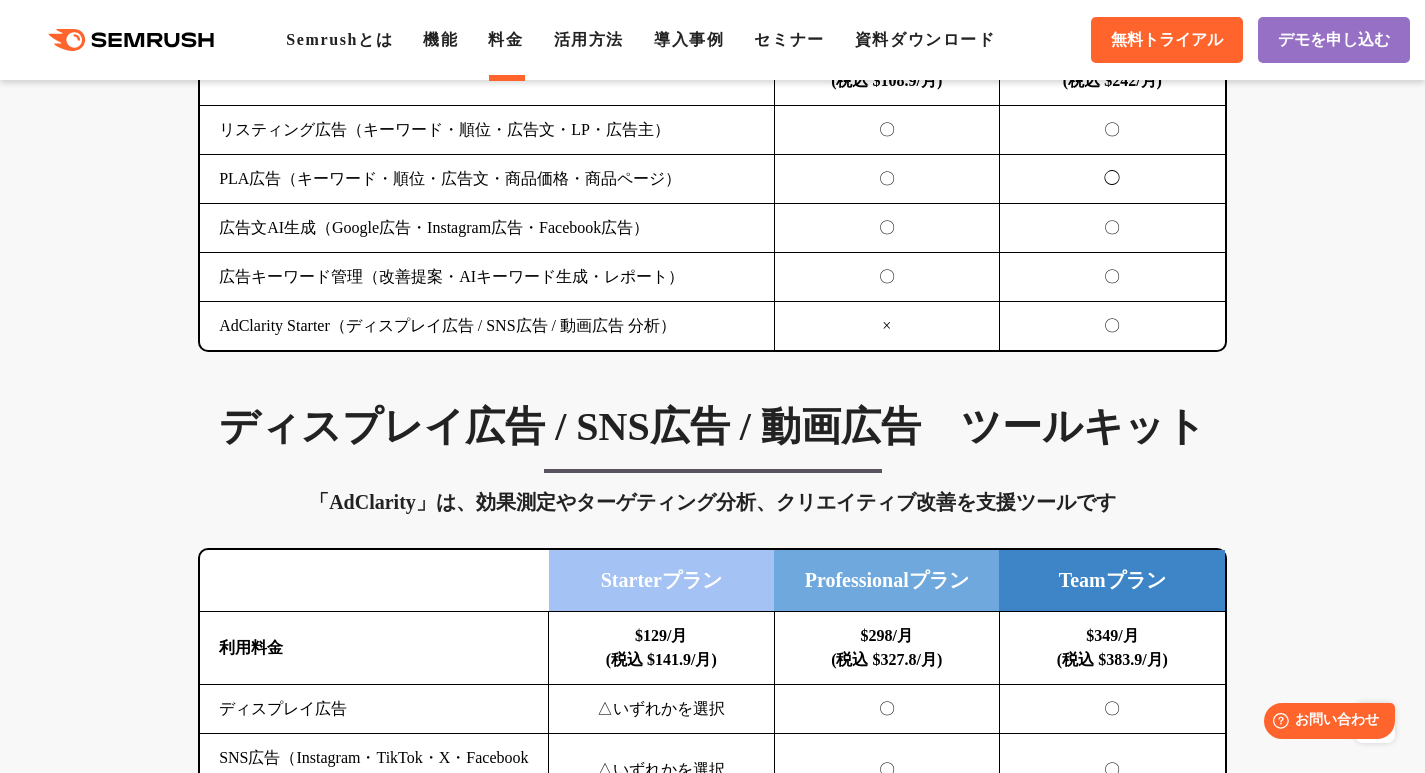 scroll, scrollTop: 2300, scrollLeft: 0, axis: vertical 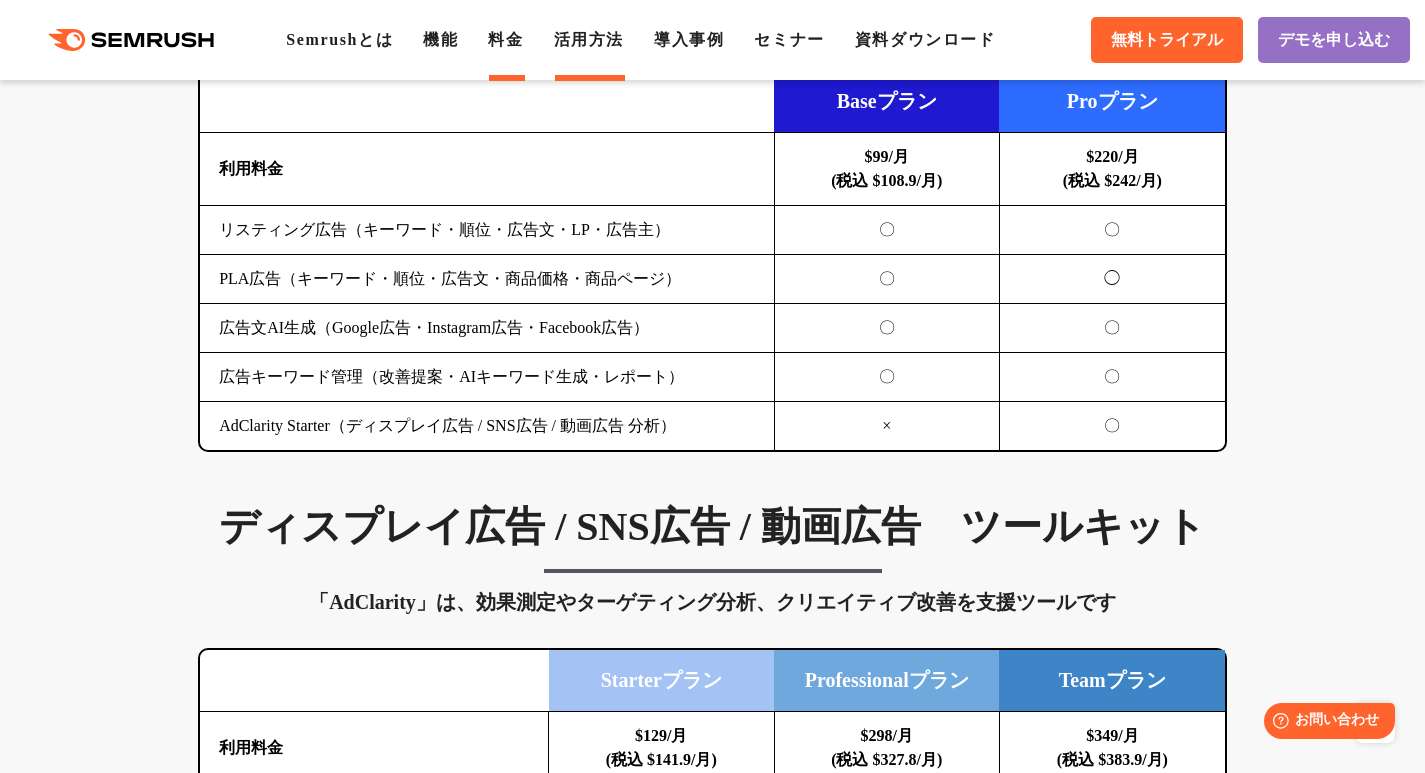 click on "活用方法" at bounding box center (589, 39) 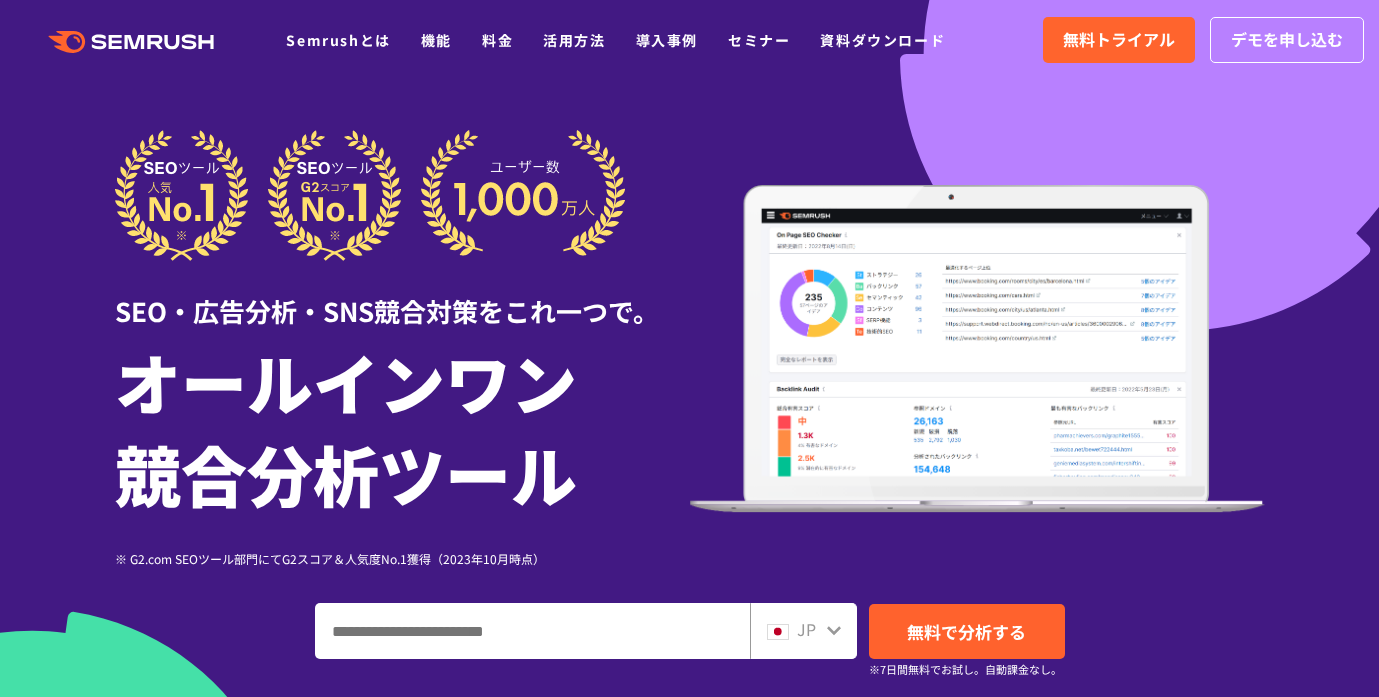 scroll, scrollTop: 0, scrollLeft: 0, axis: both 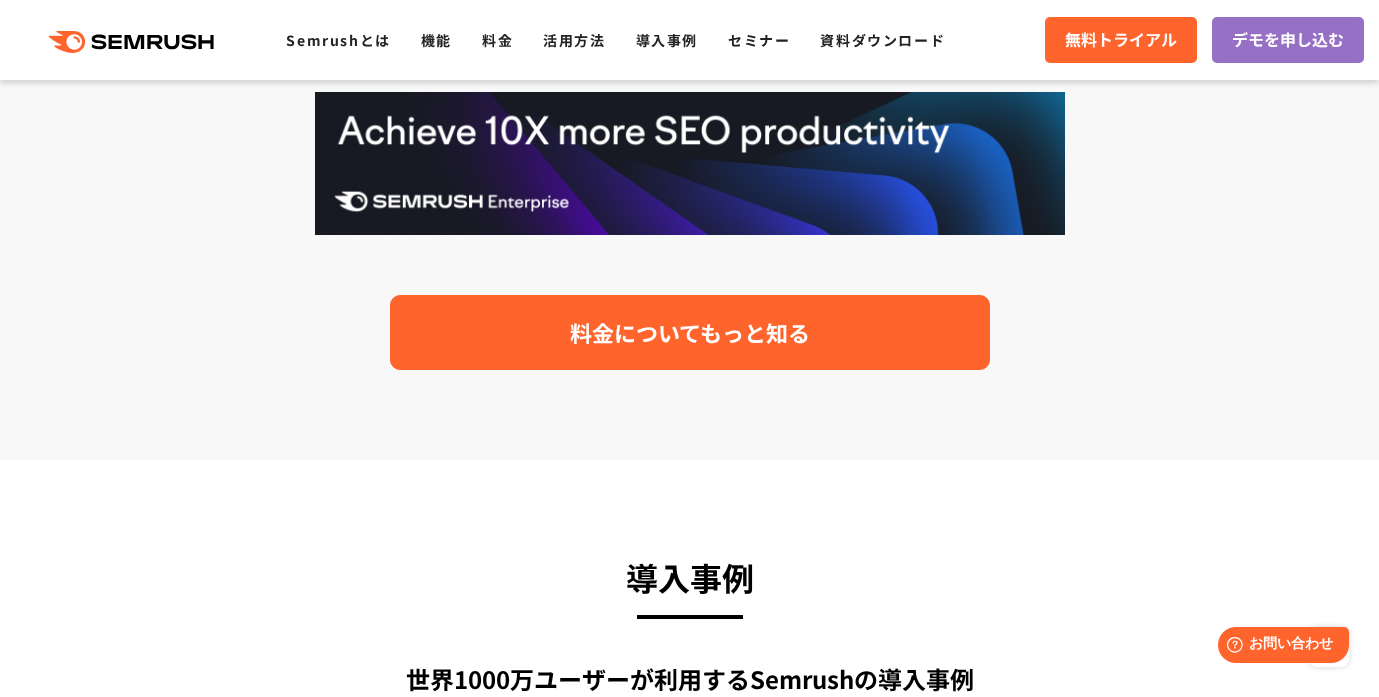 click on "料金についてもっと知る" at bounding box center (690, 332) 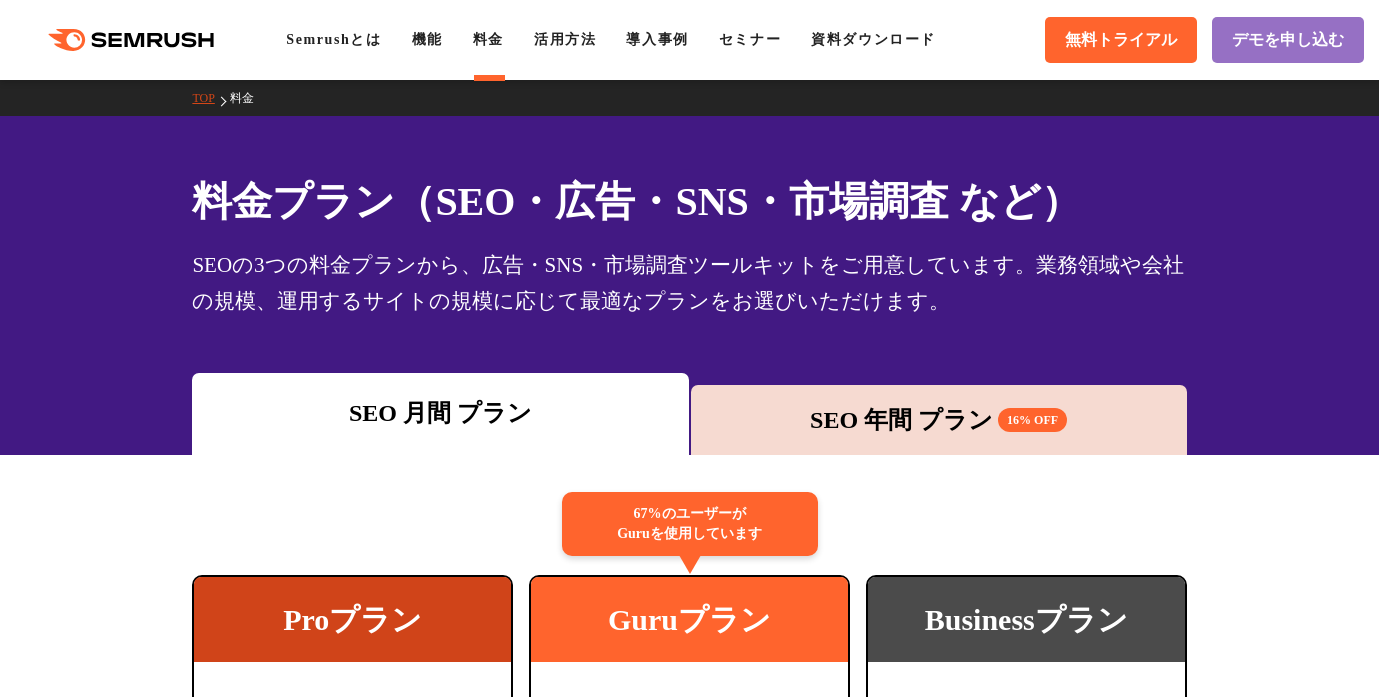 scroll, scrollTop: 0, scrollLeft: 0, axis: both 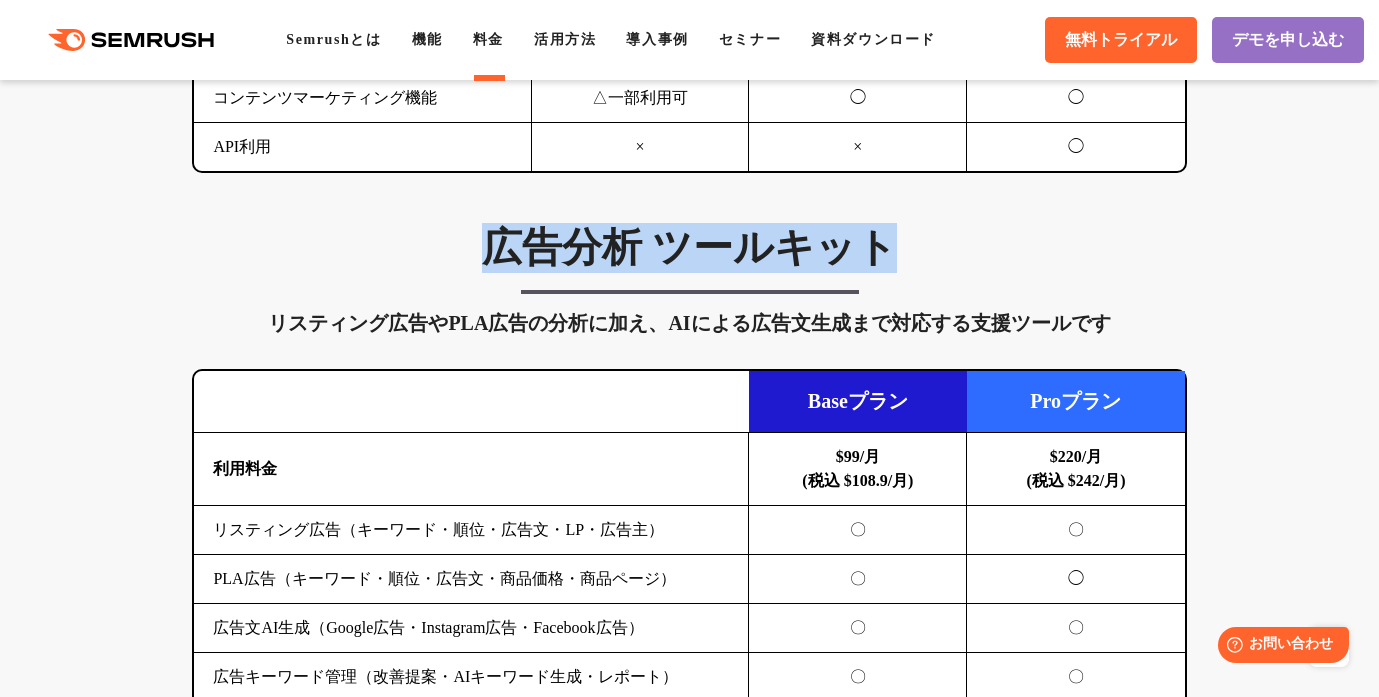 drag, startPoint x: 920, startPoint y: 247, endPoint x: 490, endPoint y: 263, distance: 430.29758 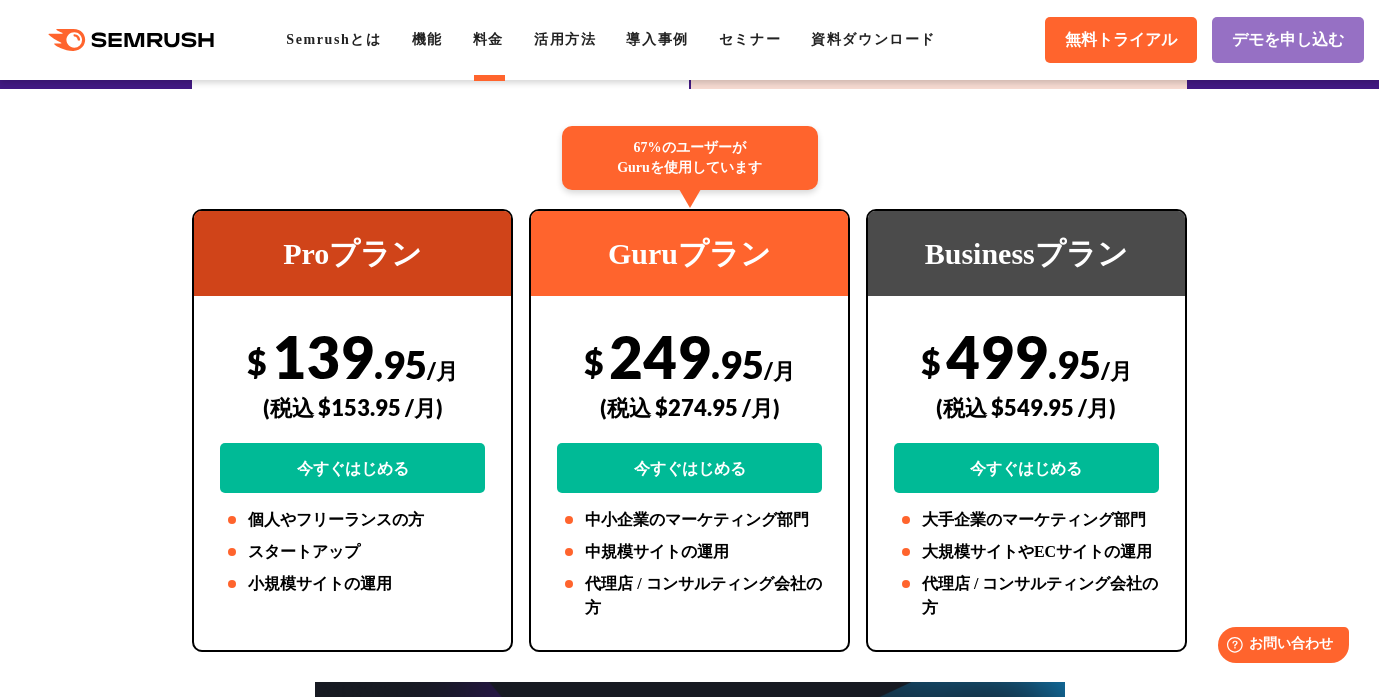 scroll, scrollTop: 500, scrollLeft: 0, axis: vertical 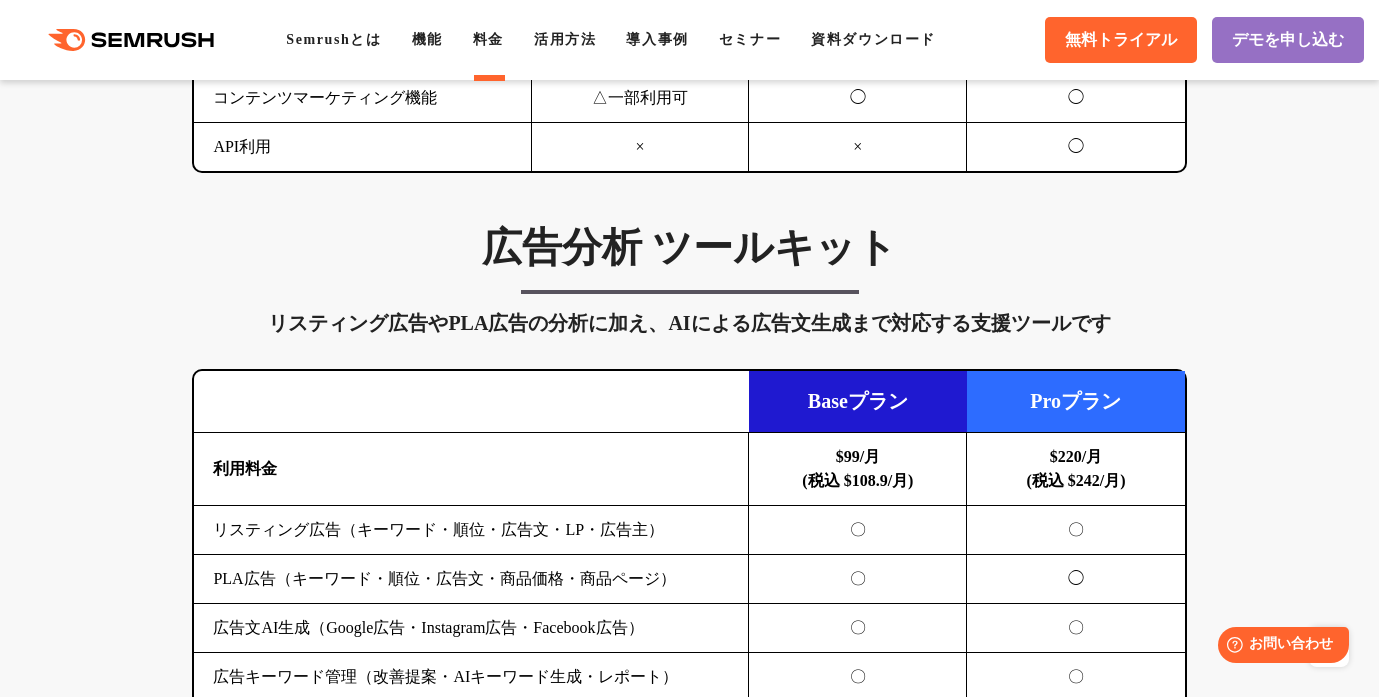 click on "$99/月 (税込 $108.9/月)" at bounding box center [858, 469] 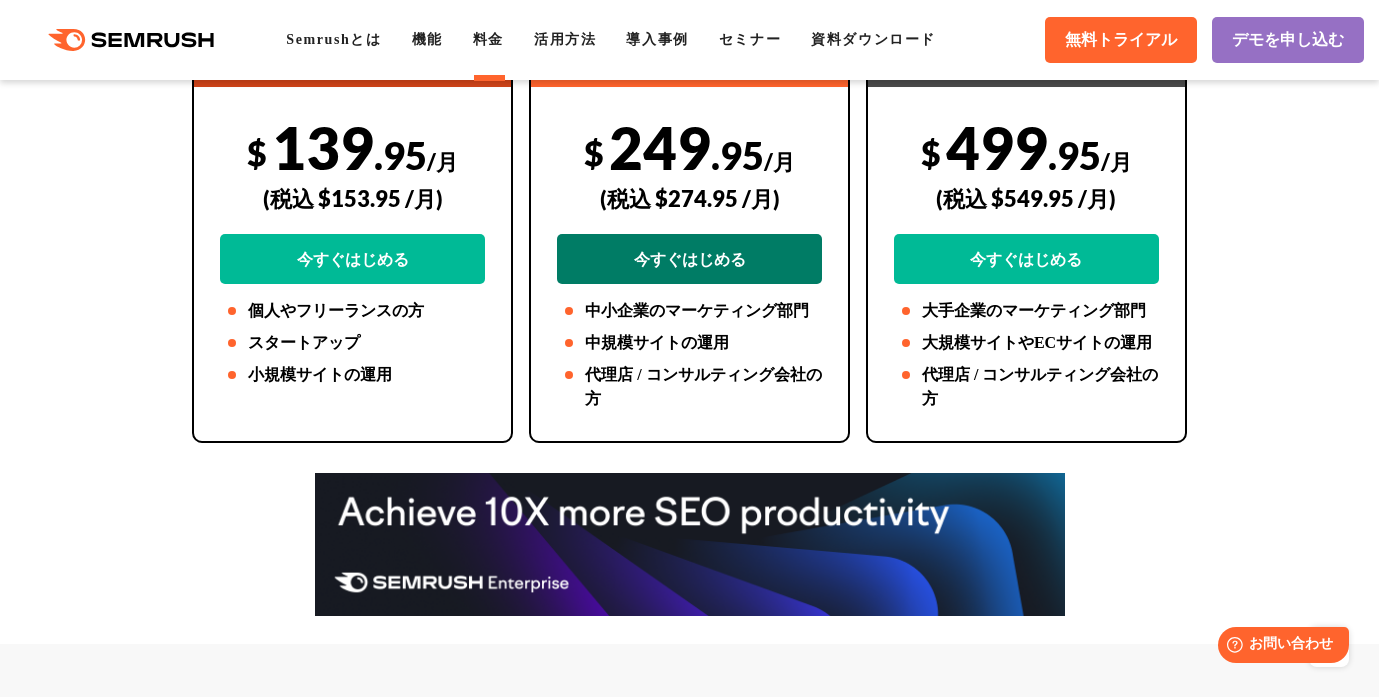 scroll, scrollTop: 500, scrollLeft: 0, axis: vertical 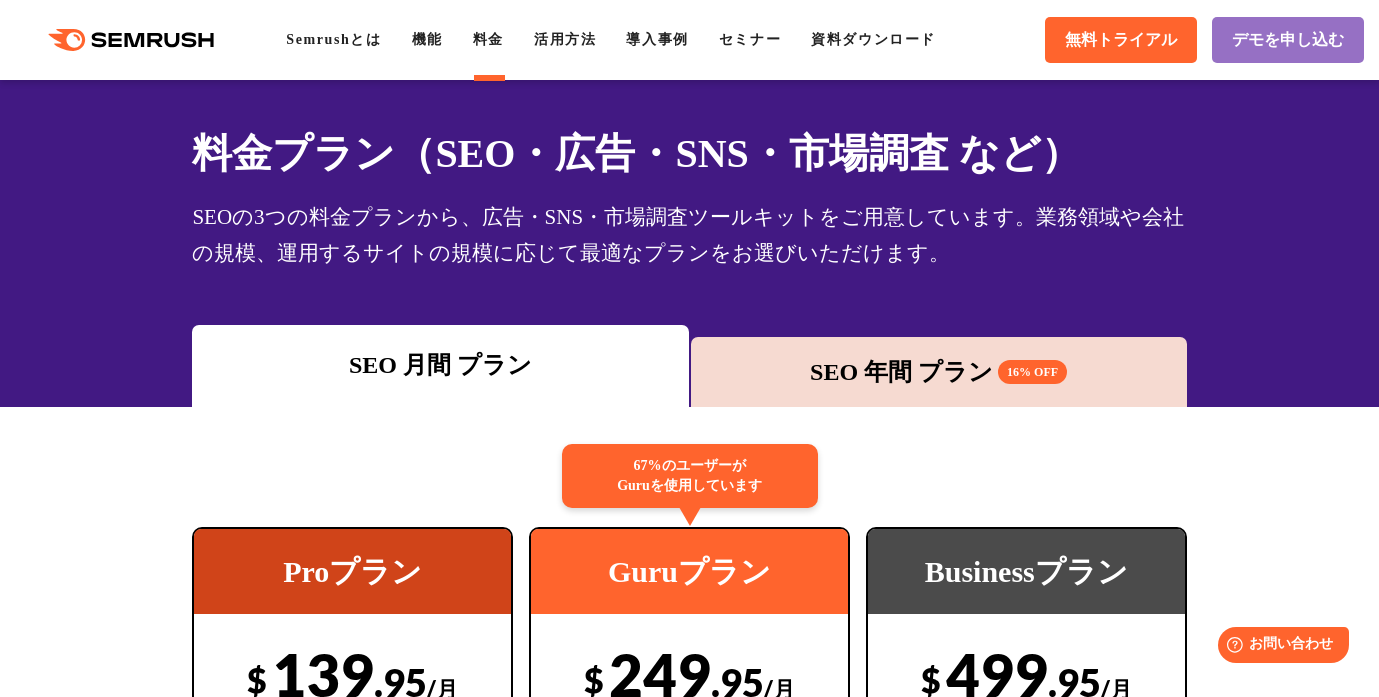 click on ".cls-1 {fill: #fff;} .cls {fill: #FF642D;}
.cls {fill: #FF642D;} .cls {fill: #FF642D;}
Semrushとは
機能
料金
活用方法
導入事例
セミナー
資料ダウンロード
無料トライアル
デモを申し込む
TOP
料金
料金プラン（SEO・広告・SNS・市場調査 など）
16% OFF $" at bounding box center [689, 3912] 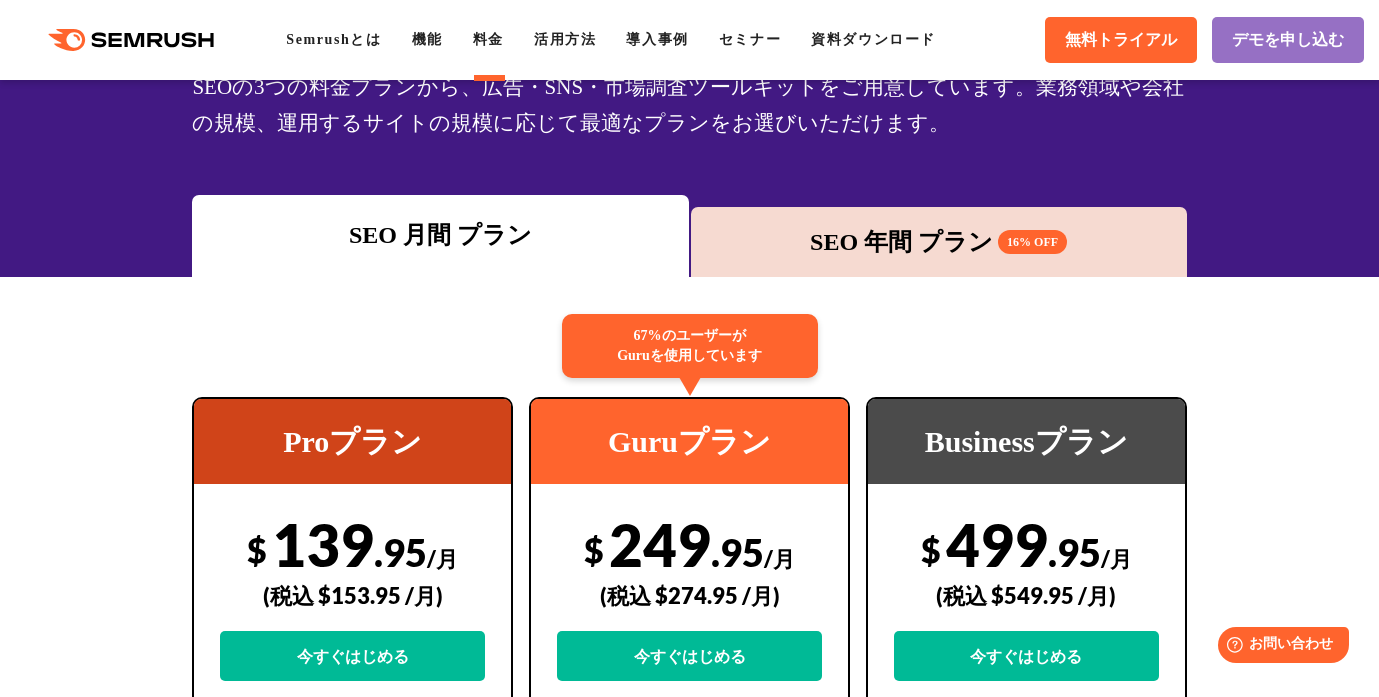 scroll, scrollTop: 400, scrollLeft: 0, axis: vertical 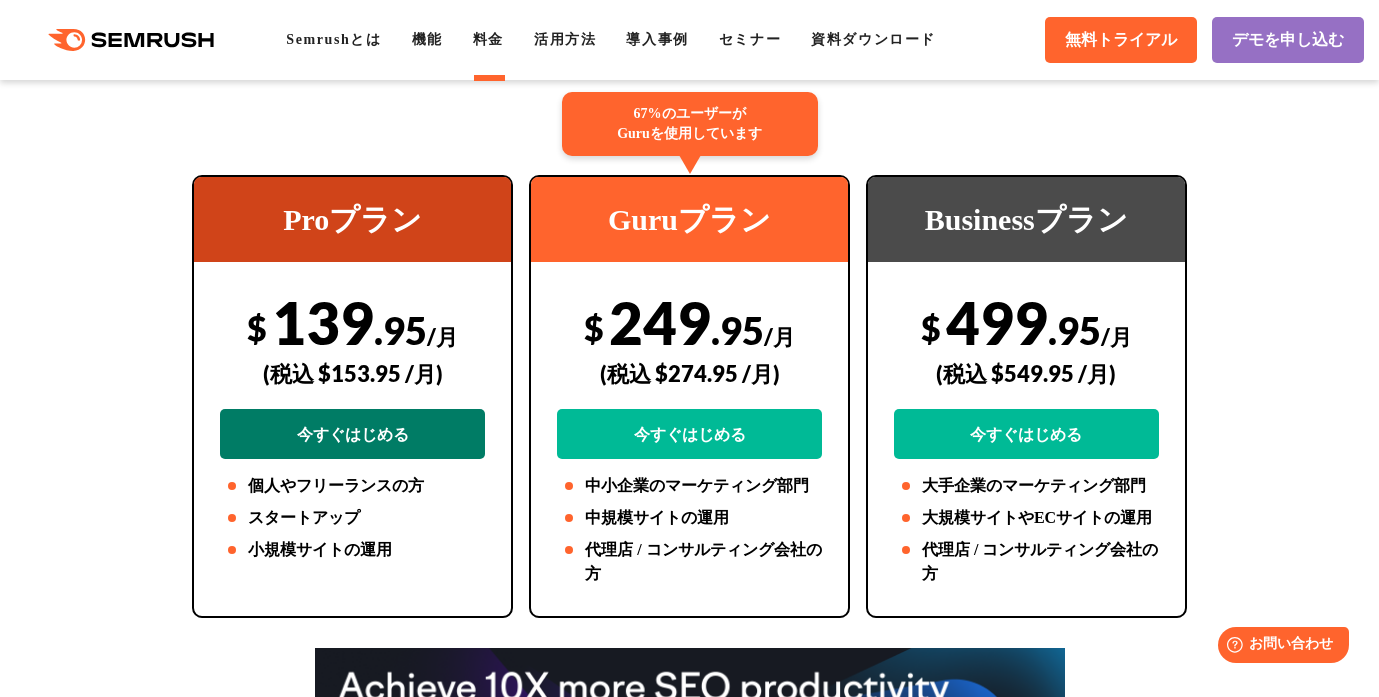 click on "今すぐはじめる" at bounding box center [352, 434] 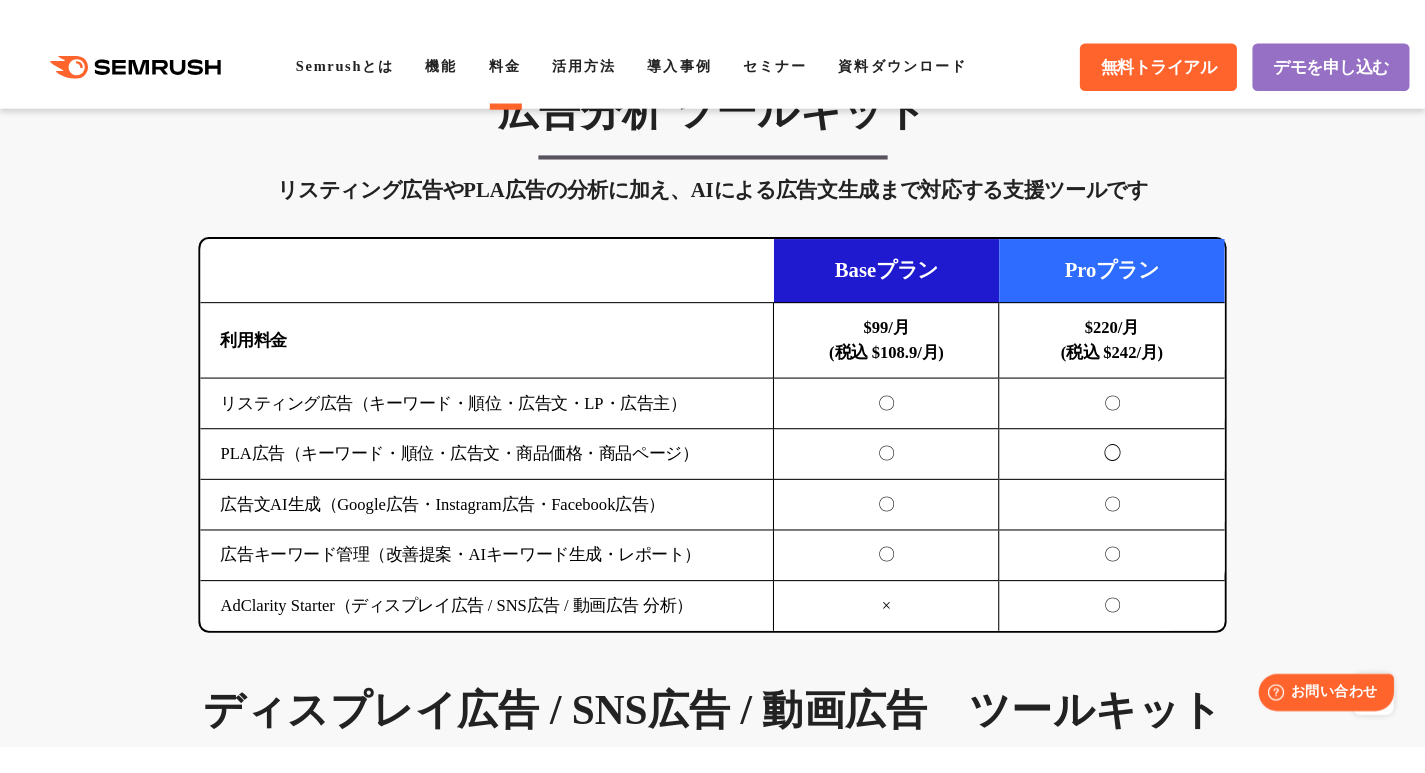 scroll, scrollTop: 2200, scrollLeft: 0, axis: vertical 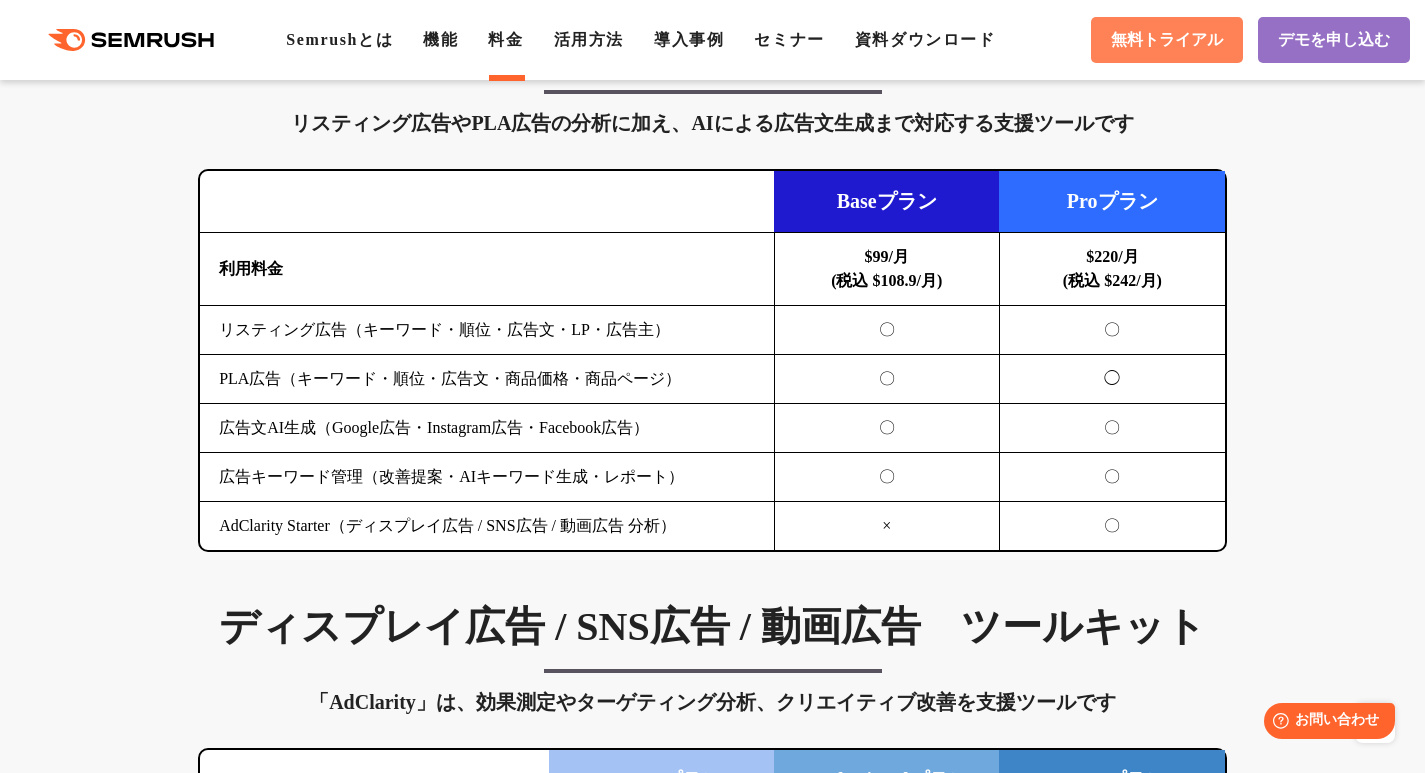 click on "無料トライアル" at bounding box center [1167, 40] 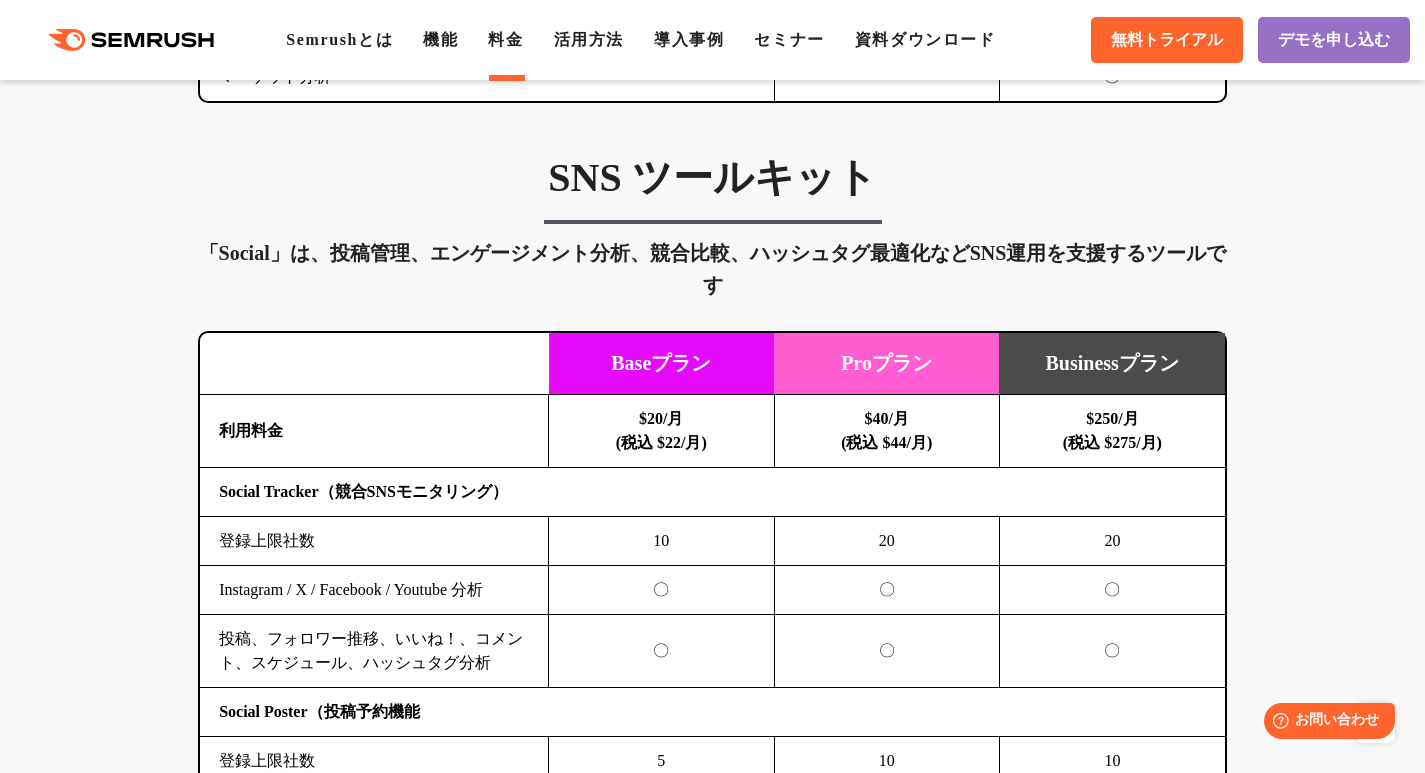 scroll, scrollTop: 4200, scrollLeft: 0, axis: vertical 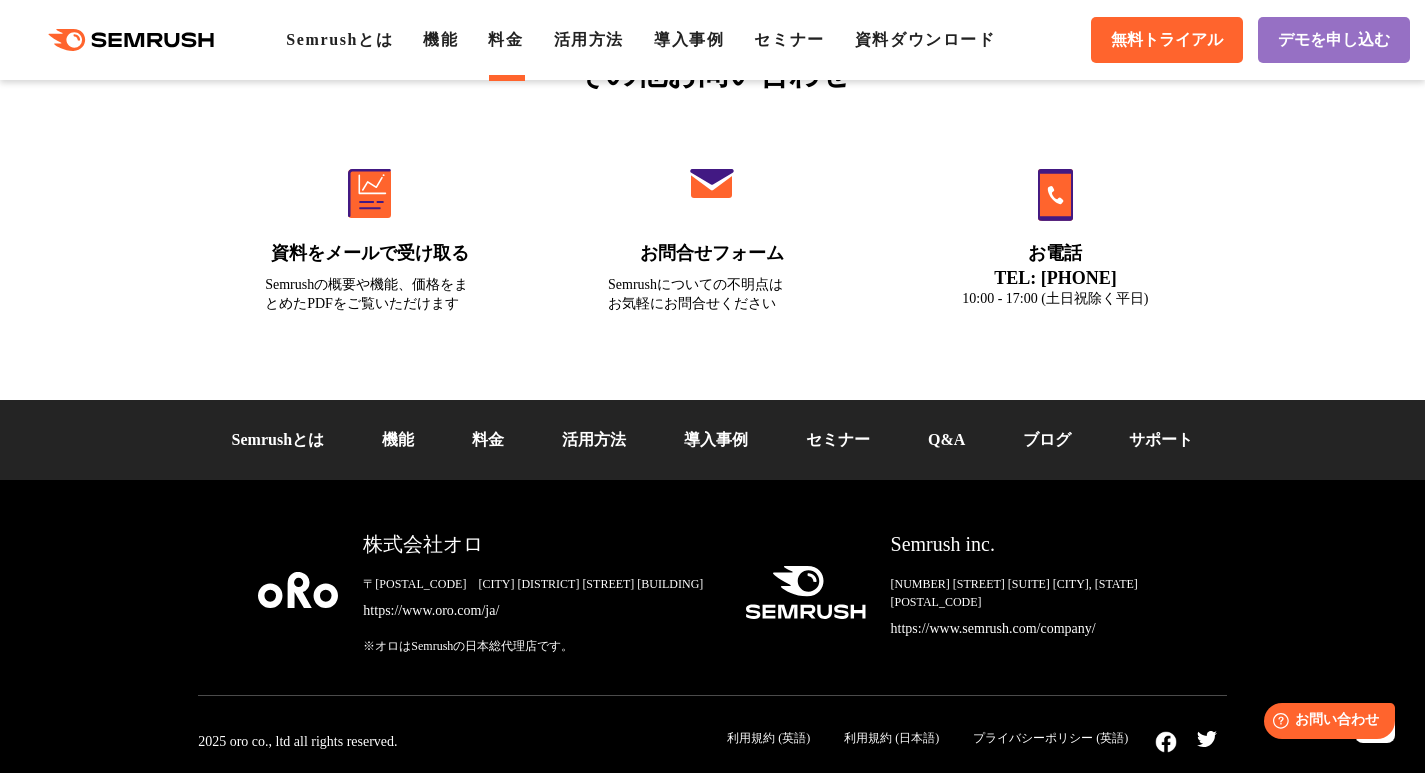 click on "Q&A" at bounding box center (946, 439) 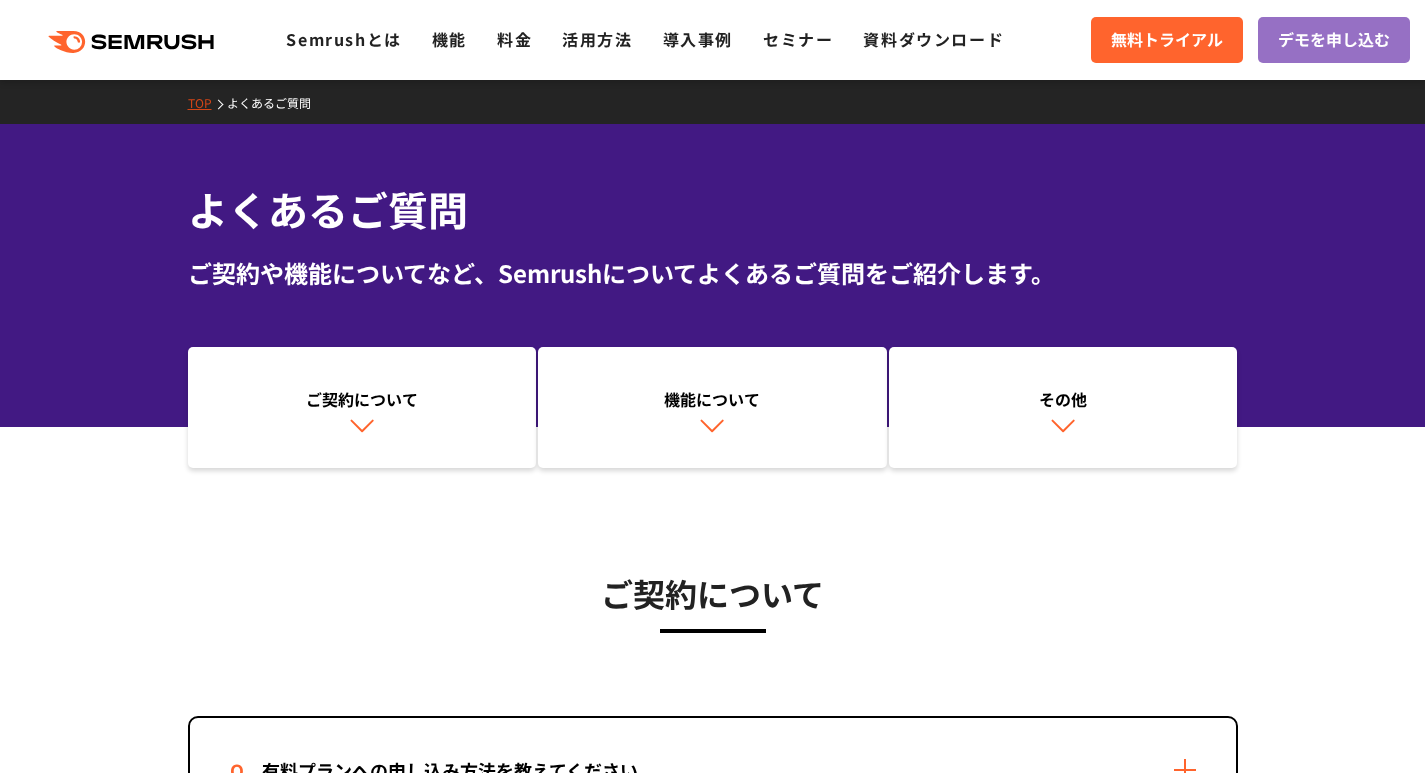 scroll, scrollTop: 0, scrollLeft: 0, axis: both 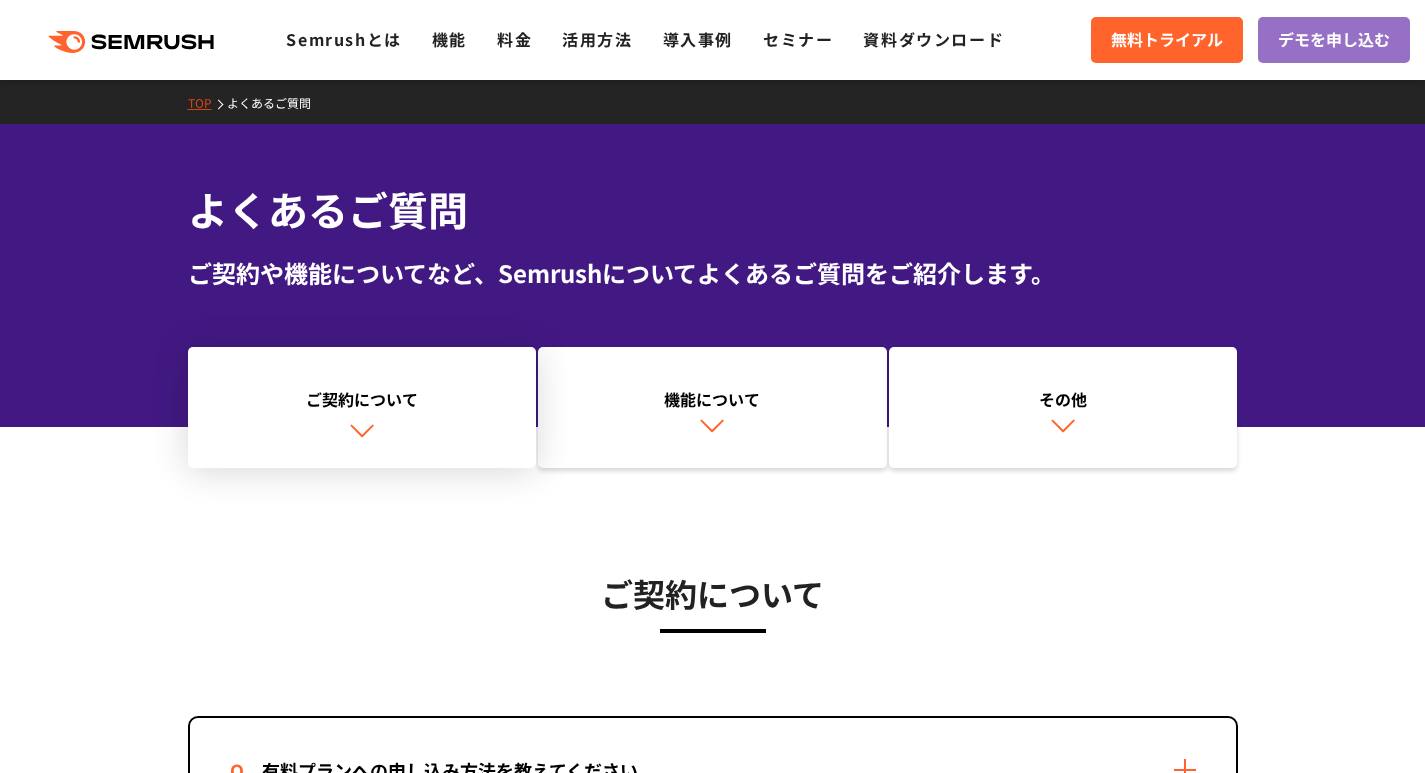 click on "ご契約について" at bounding box center (362, 399) 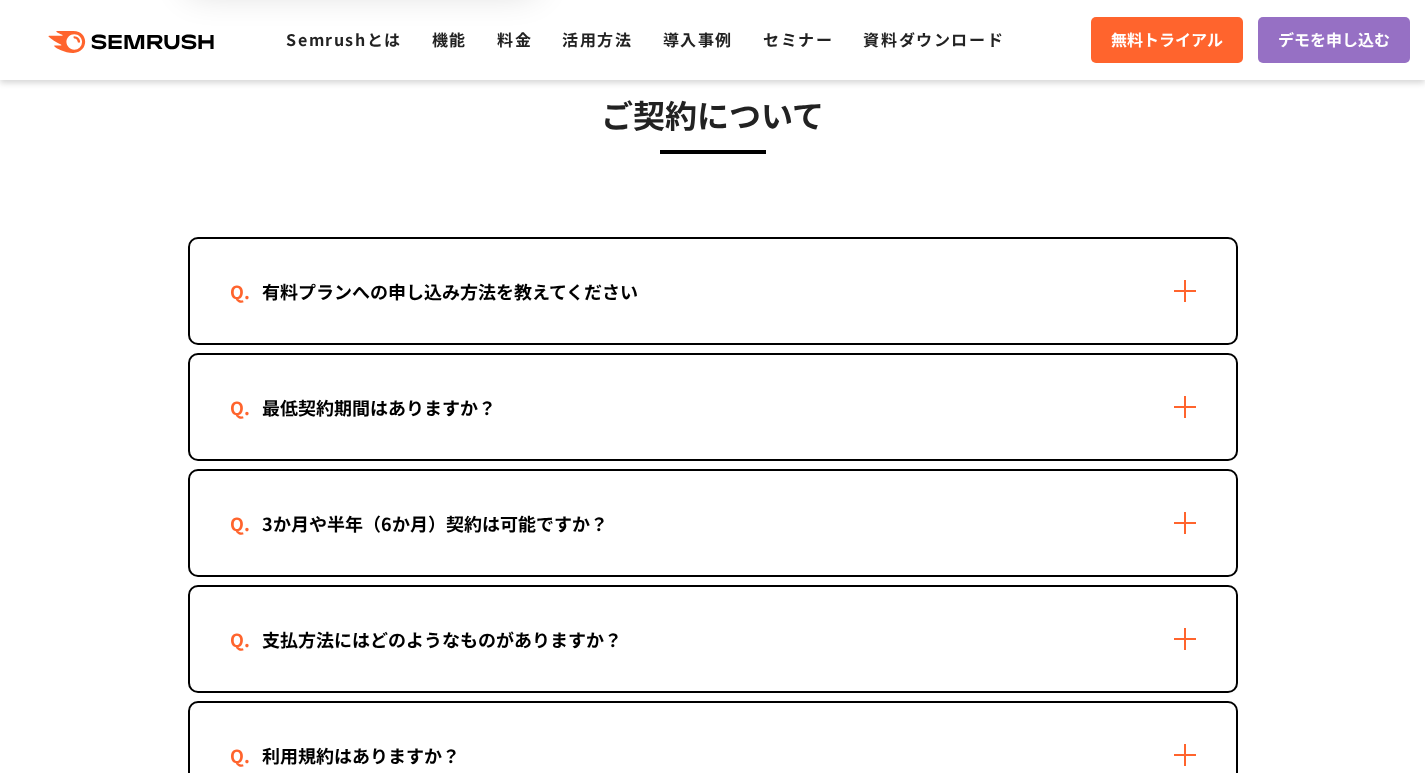 scroll, scrollTop: 480, scrollLeft: 0, axis: vertical 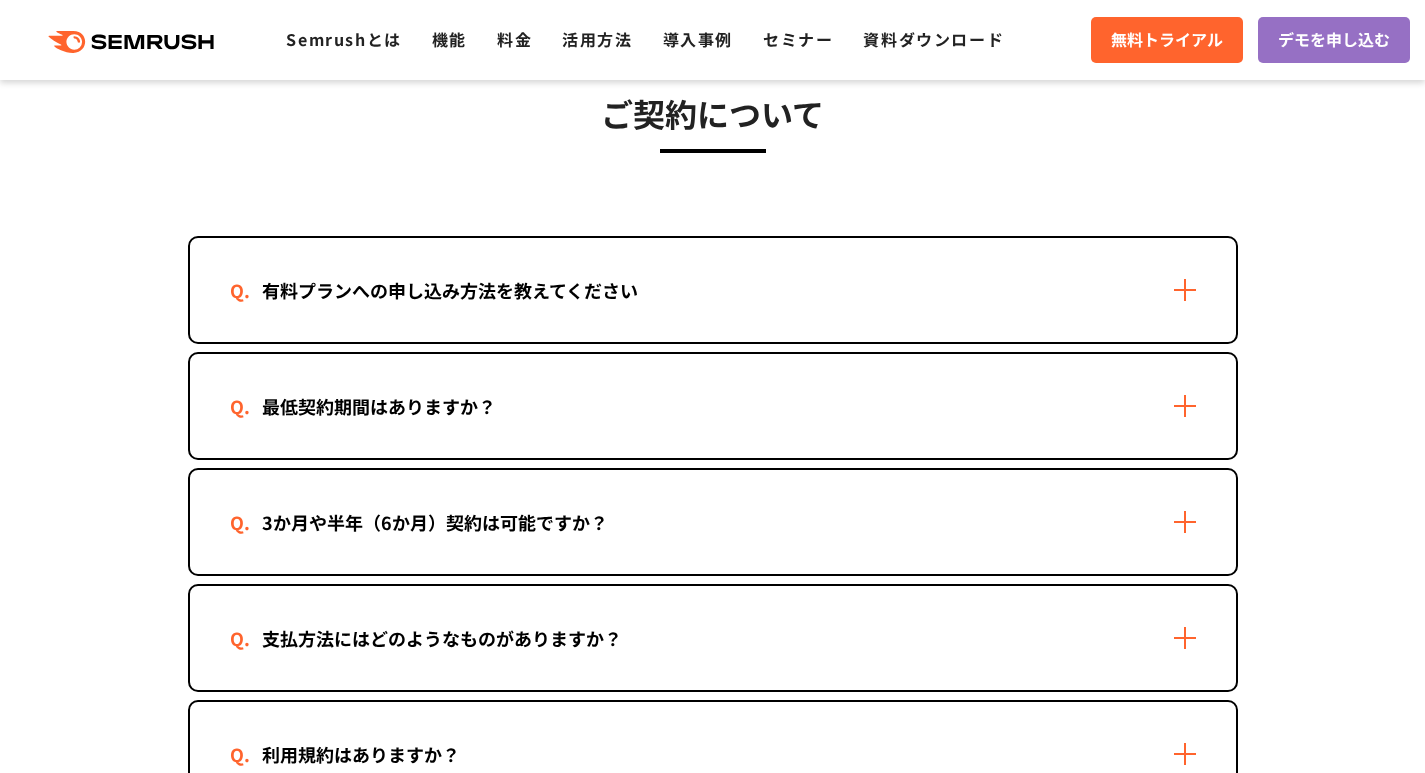 click on "有料プランへの申し込み方法を教えてください" at bounding box center (450, 290) 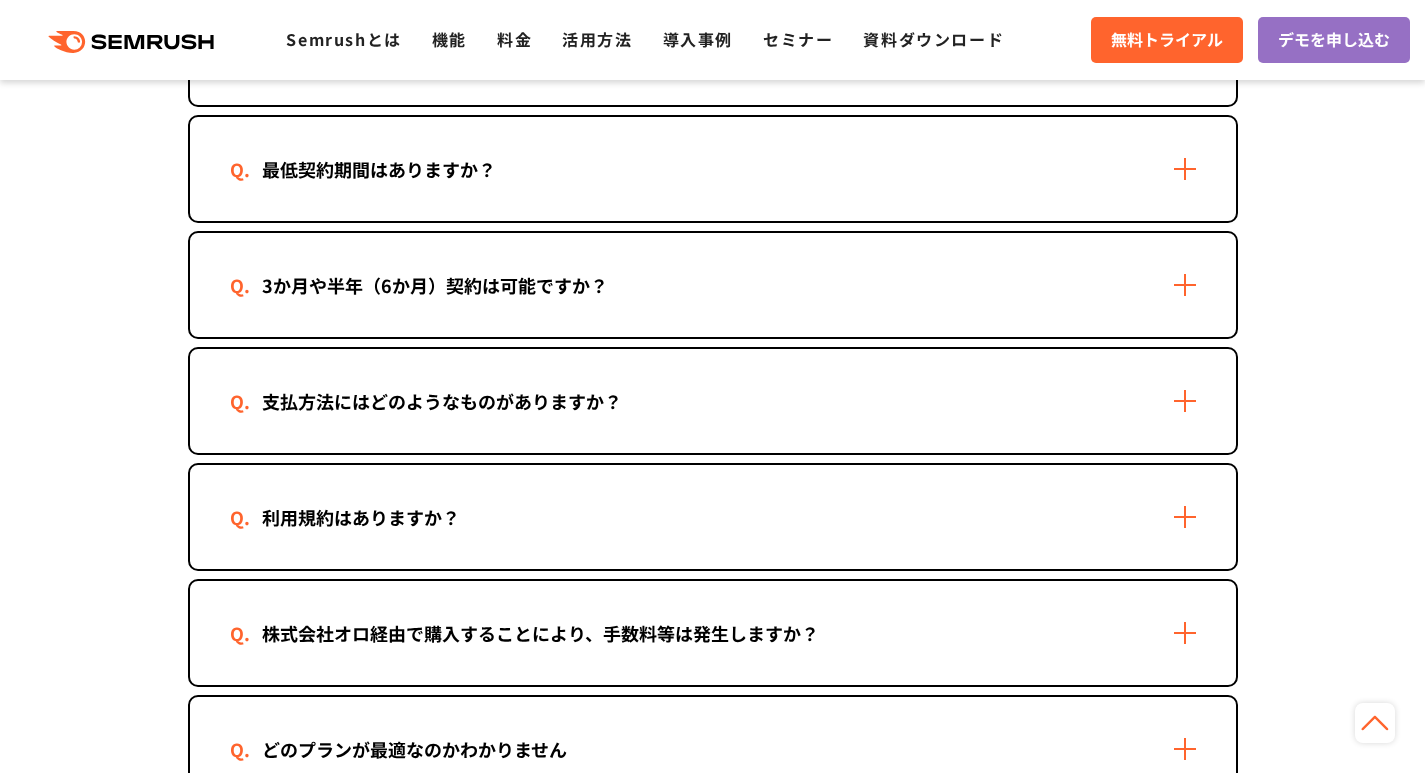 scroll, scrollTop: 1080, scrollLeft: 0, axis: vertical 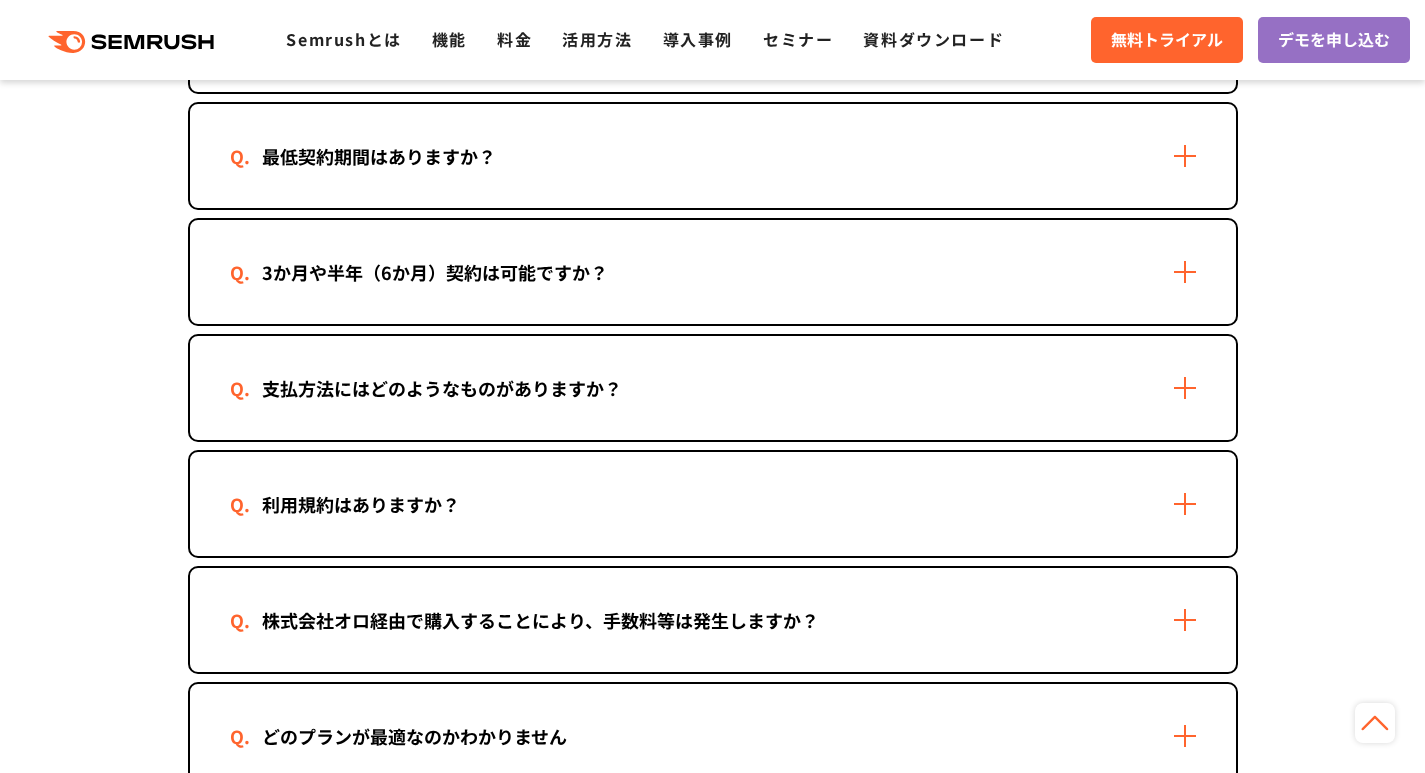 click on "最低契約期間はありますか？" at bounding box center [379, 156] 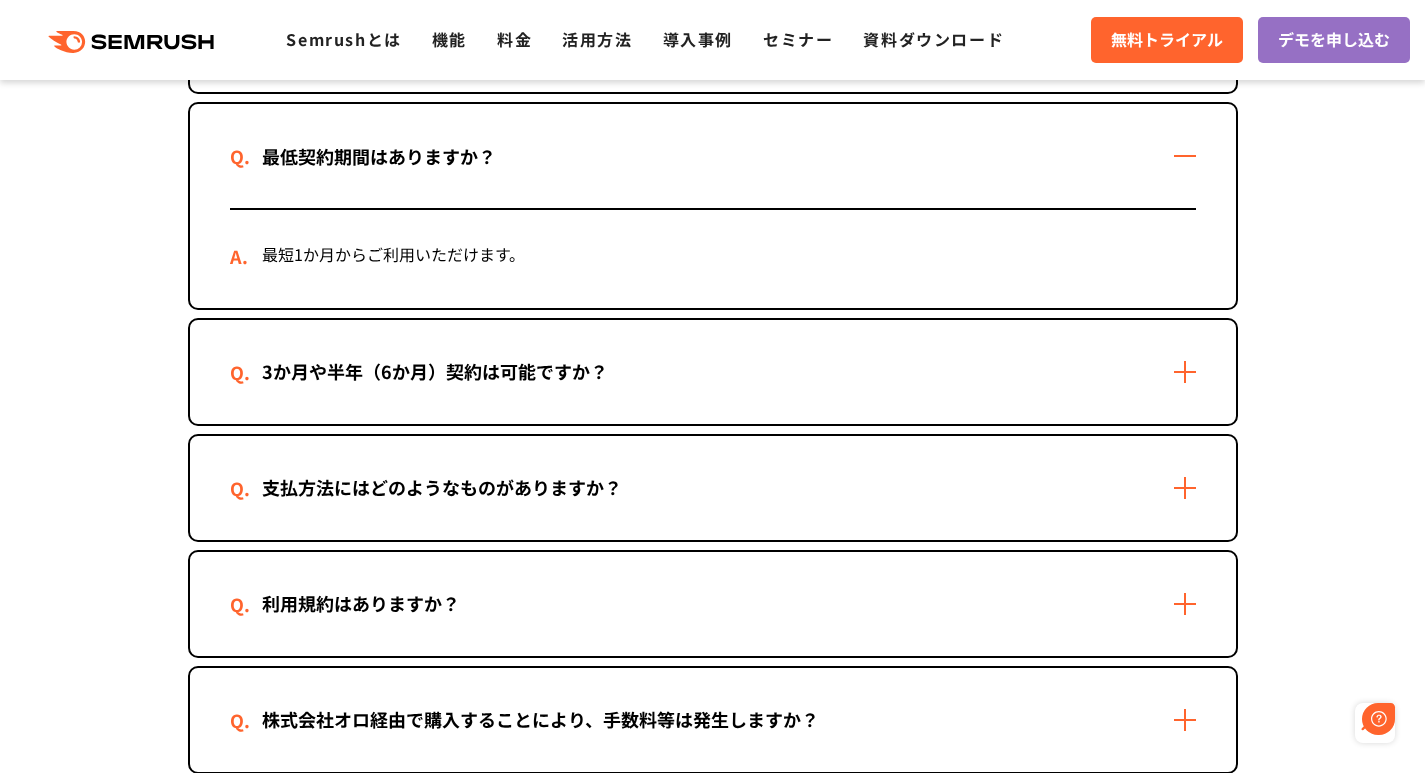 scroll, scrollTop: 0, scrollLeft: 0, axis: both 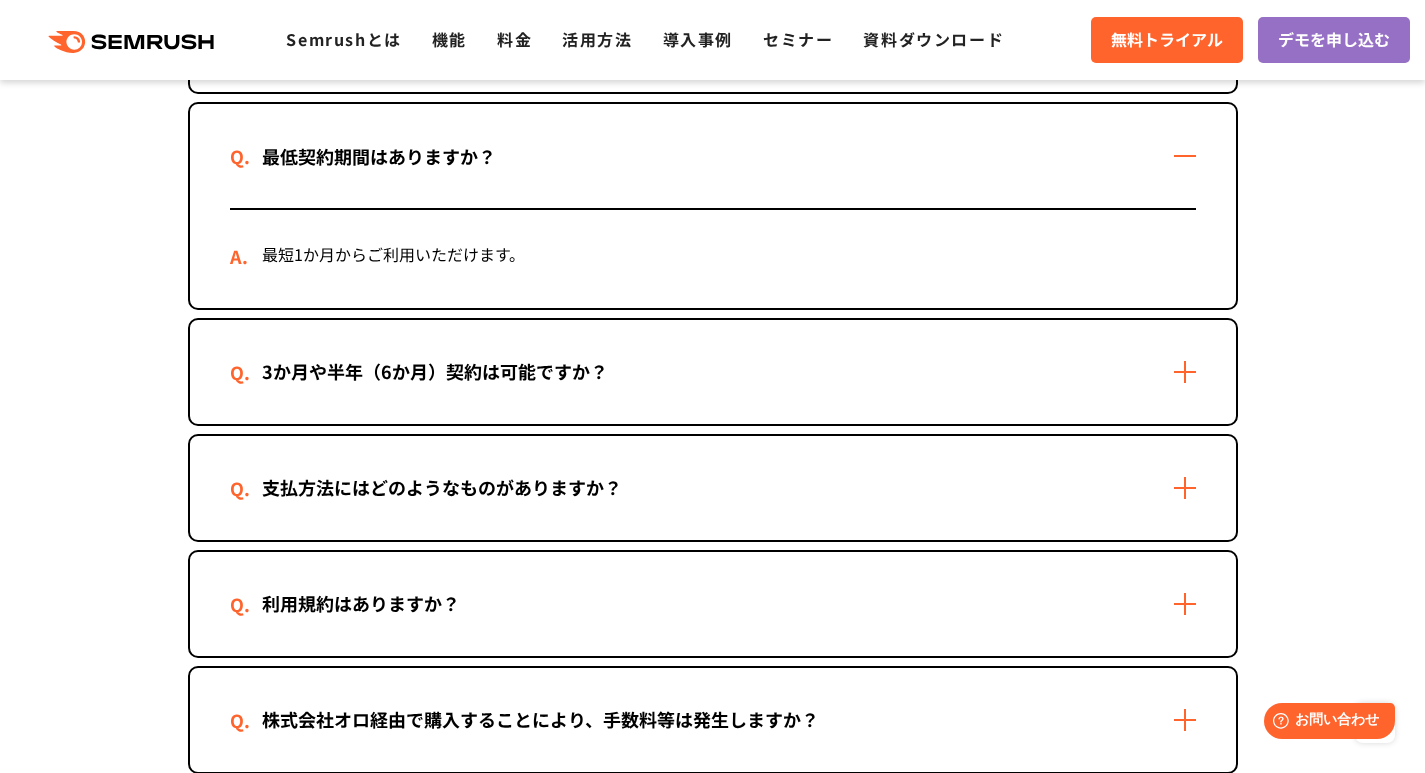 click on "3か月や半年（6か月）契約は可能ですか？" at bounding box center (435, 371) 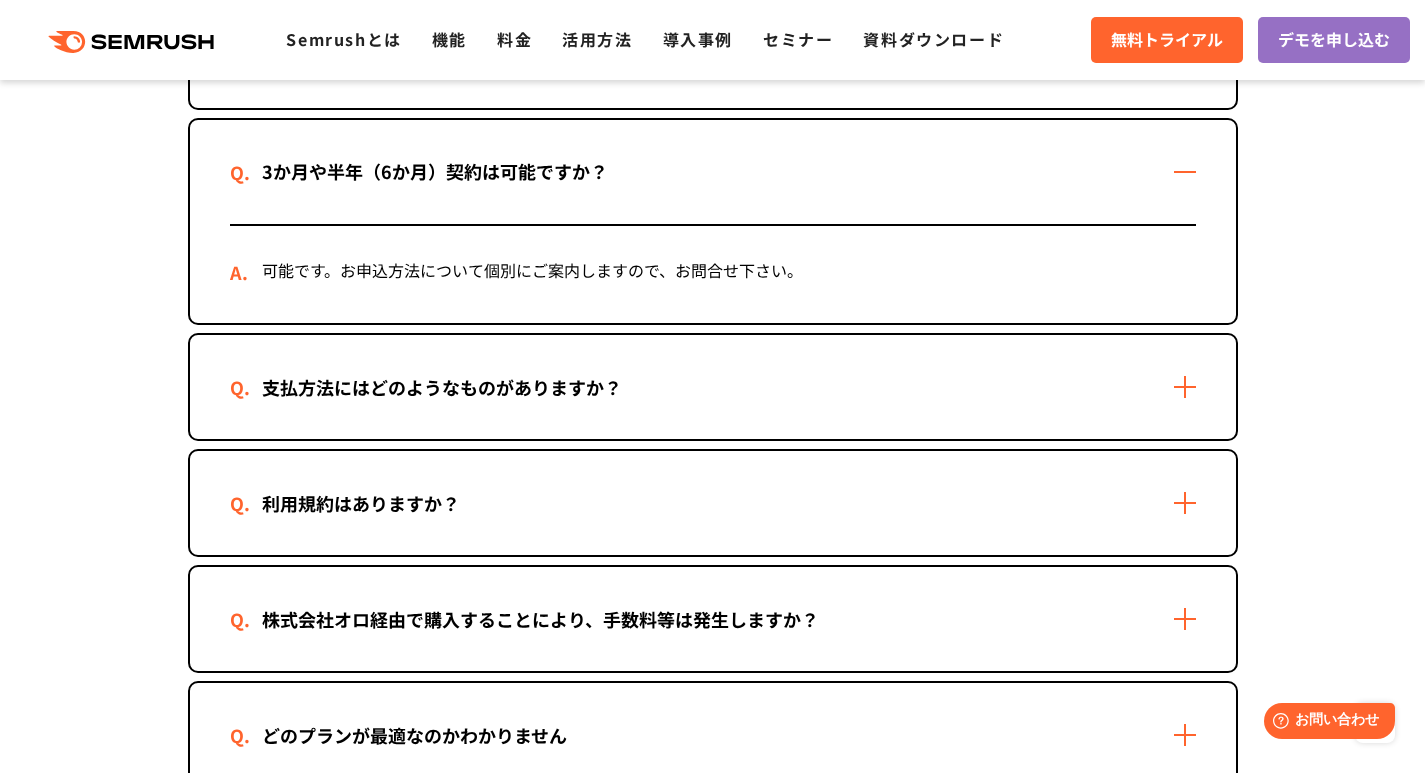 click on "支払方法にはどのようなものがありますか？" at bounding box center (442, 387) 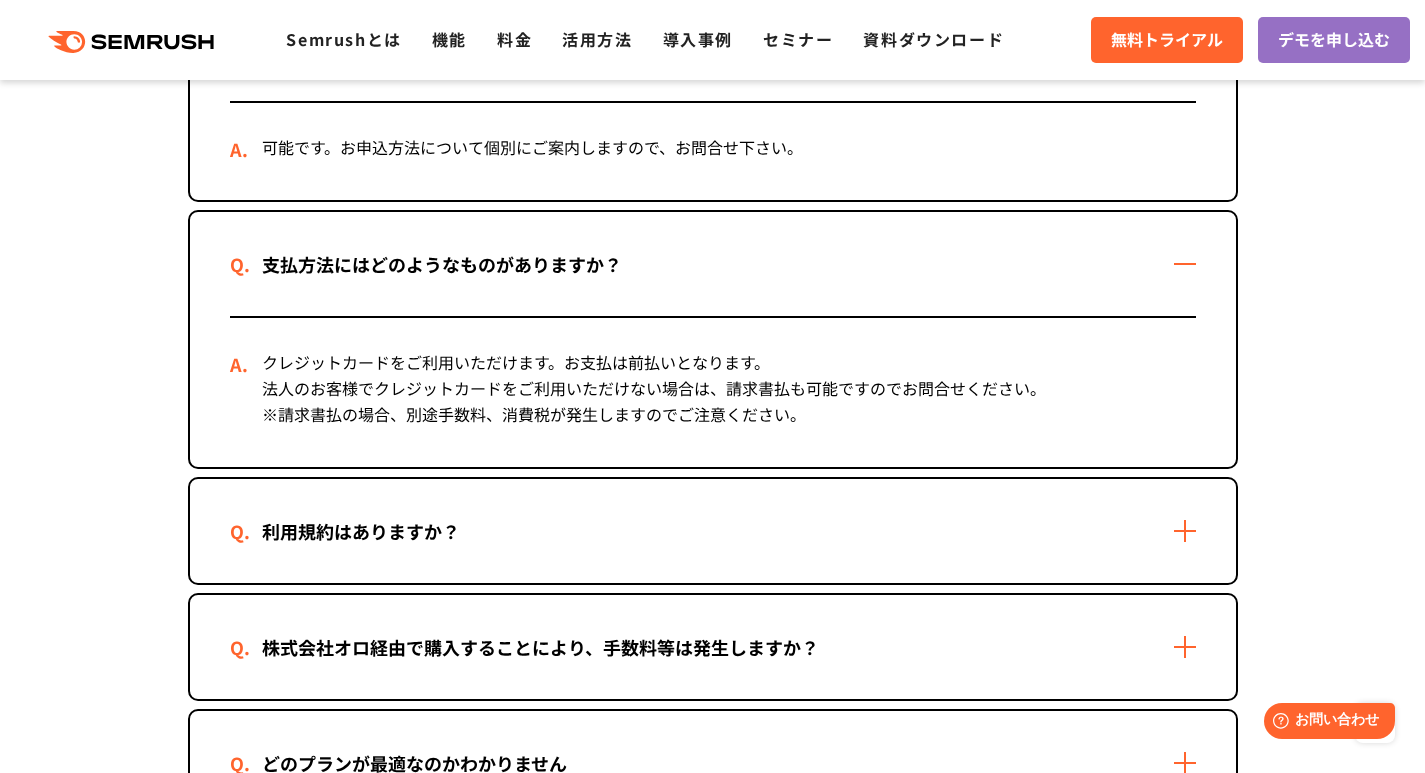 scroll, scrollTop: 1680, scrollLeft: 0, axis: vertical 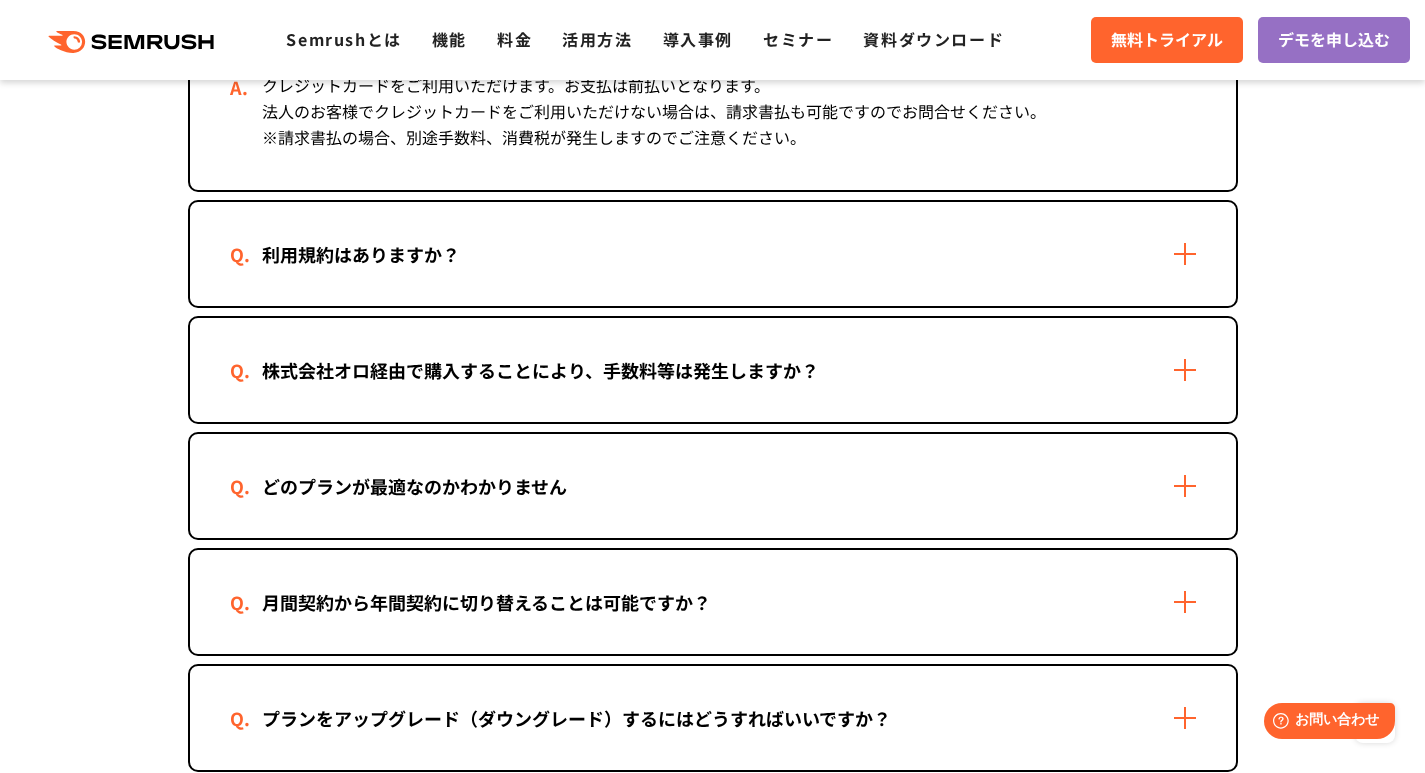 click on "株式会社オロ経由で購入することにより、手数料等は発生しますか？" at bounding box center [713, 370] 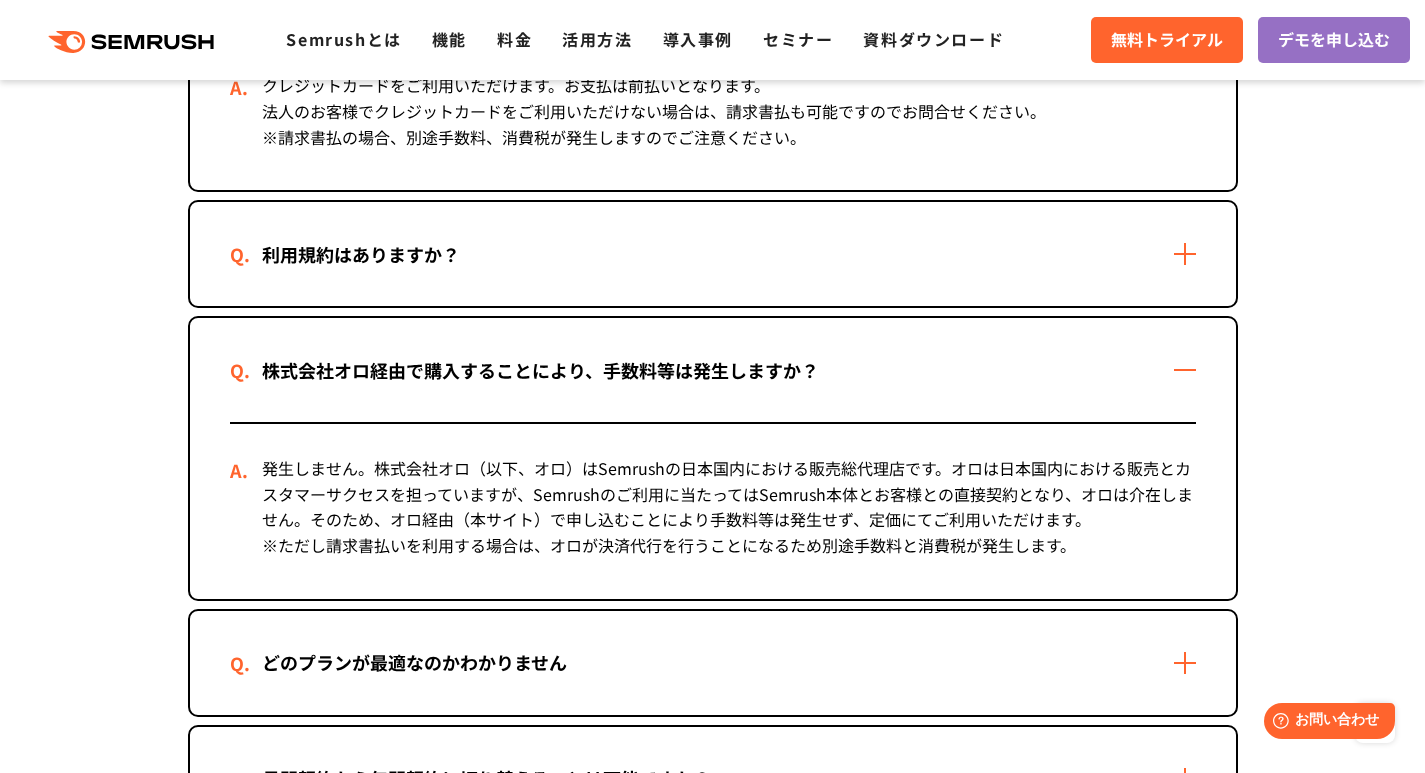 click on "利用規約はありますか？" at bounding box center (713, 254) 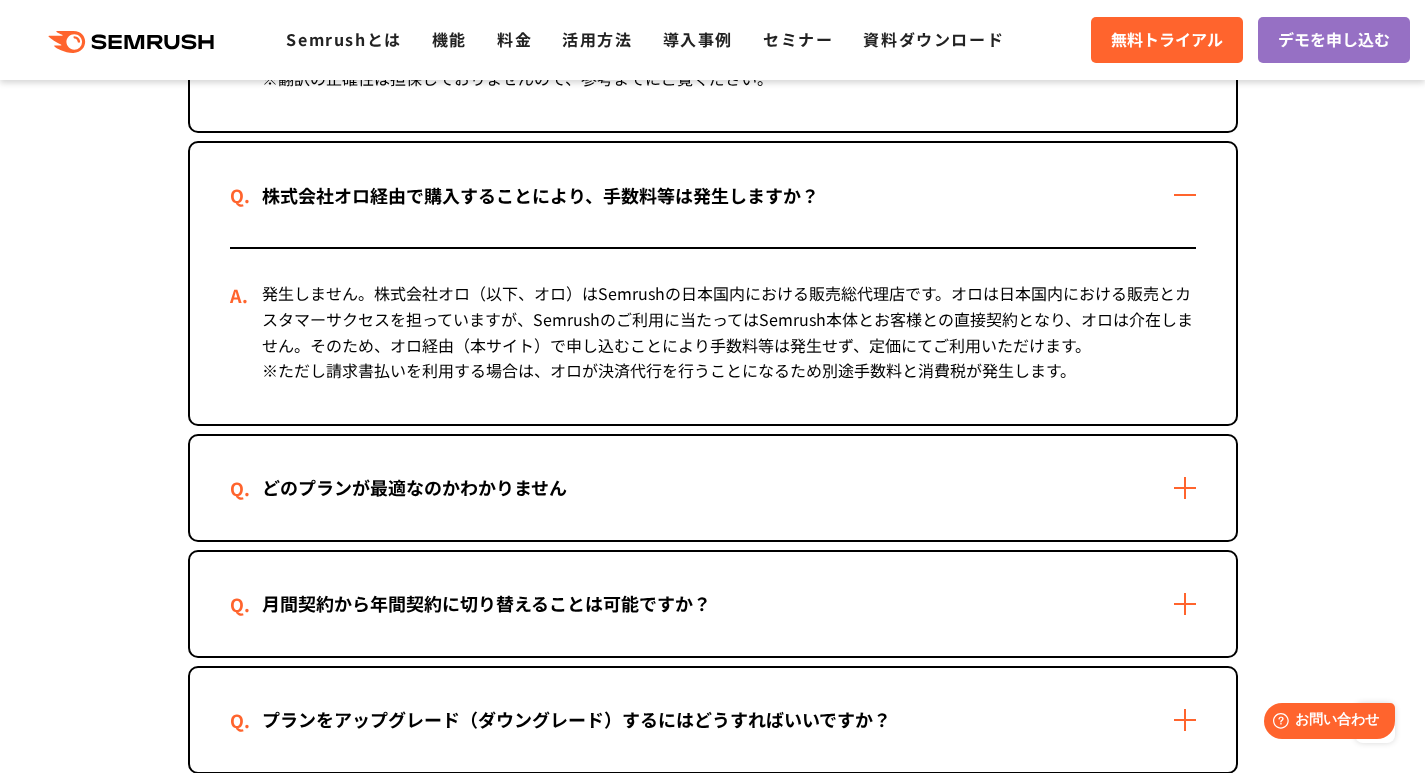 scroll, scrollTop: 2180, scrollLeft: 0, axis: vertical 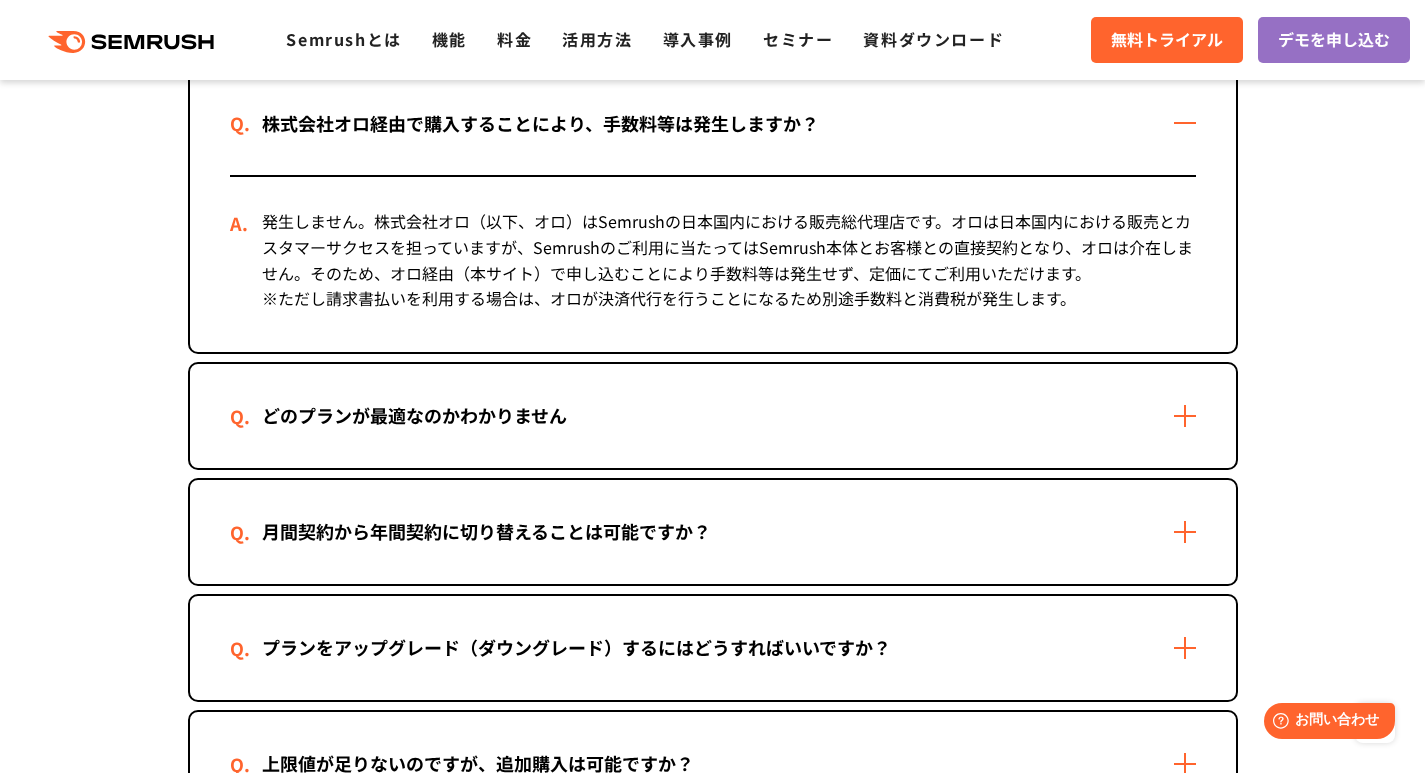 click on "どのプランが最適なのかわかりません" at bounding box center (414, 415) 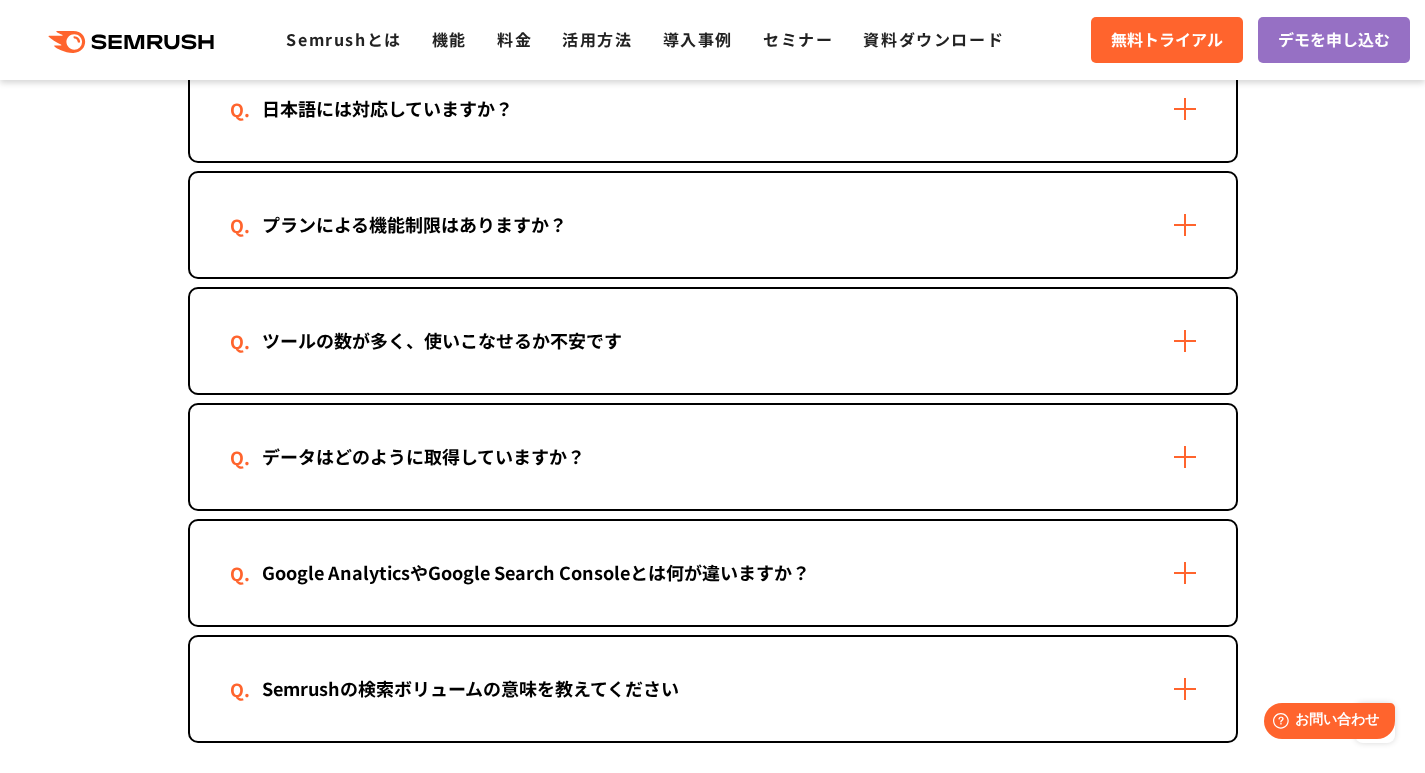 scroll, scrollTop: 4480, scrollLeft: 0, axis: vertical 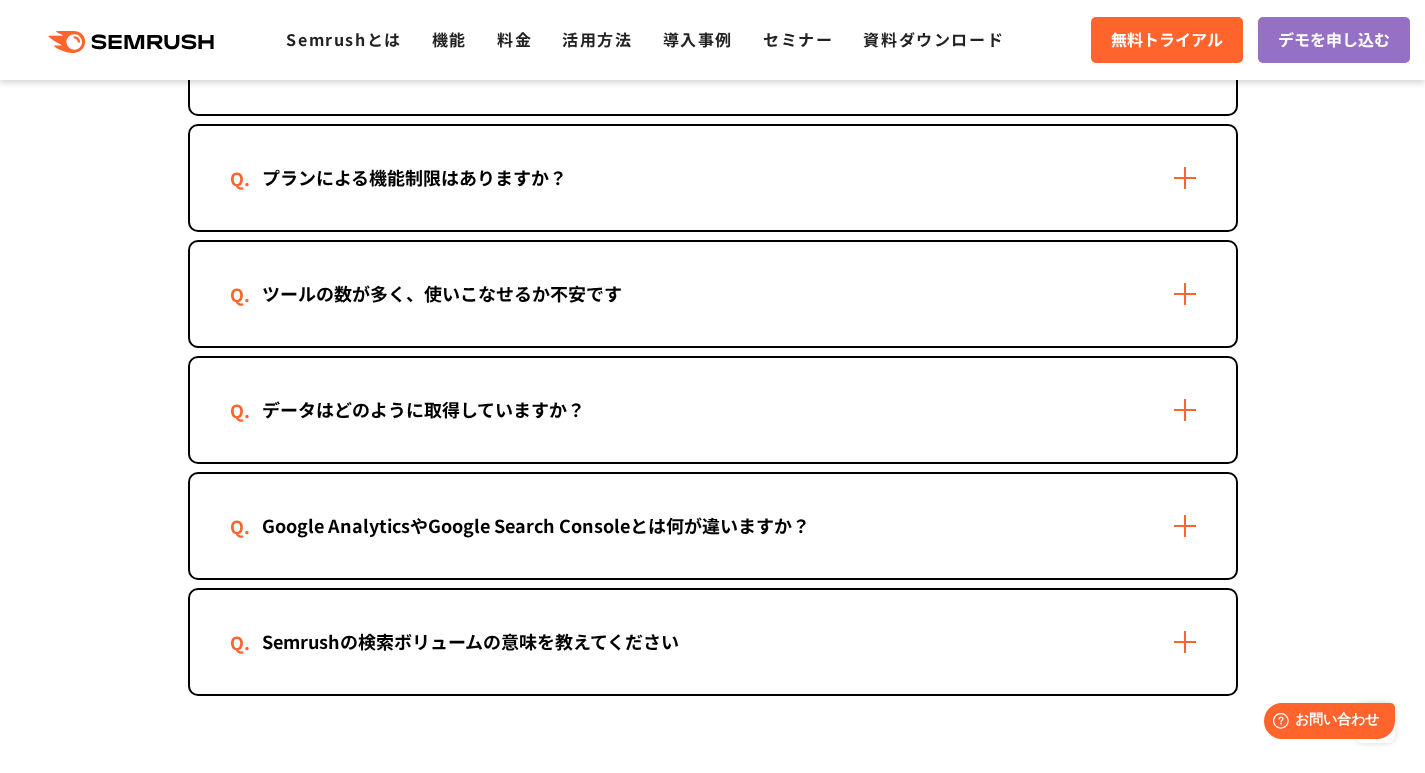 click on "Google AnalyticsやGoogle Search Consoleとは何が違いますか？" at bounding box center (713, 526) 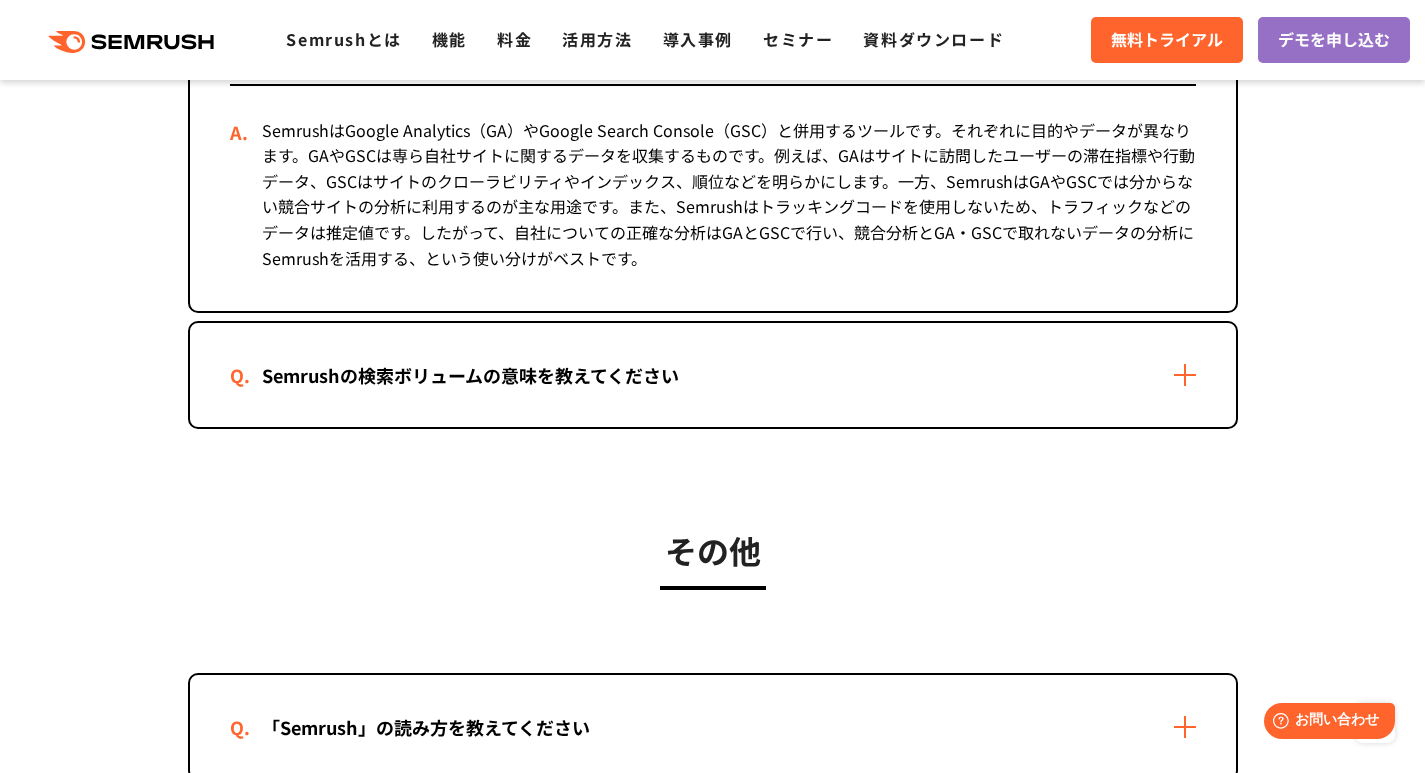 scroll, scrollTop: 5080, scrollLeft: 0, axis: vertical 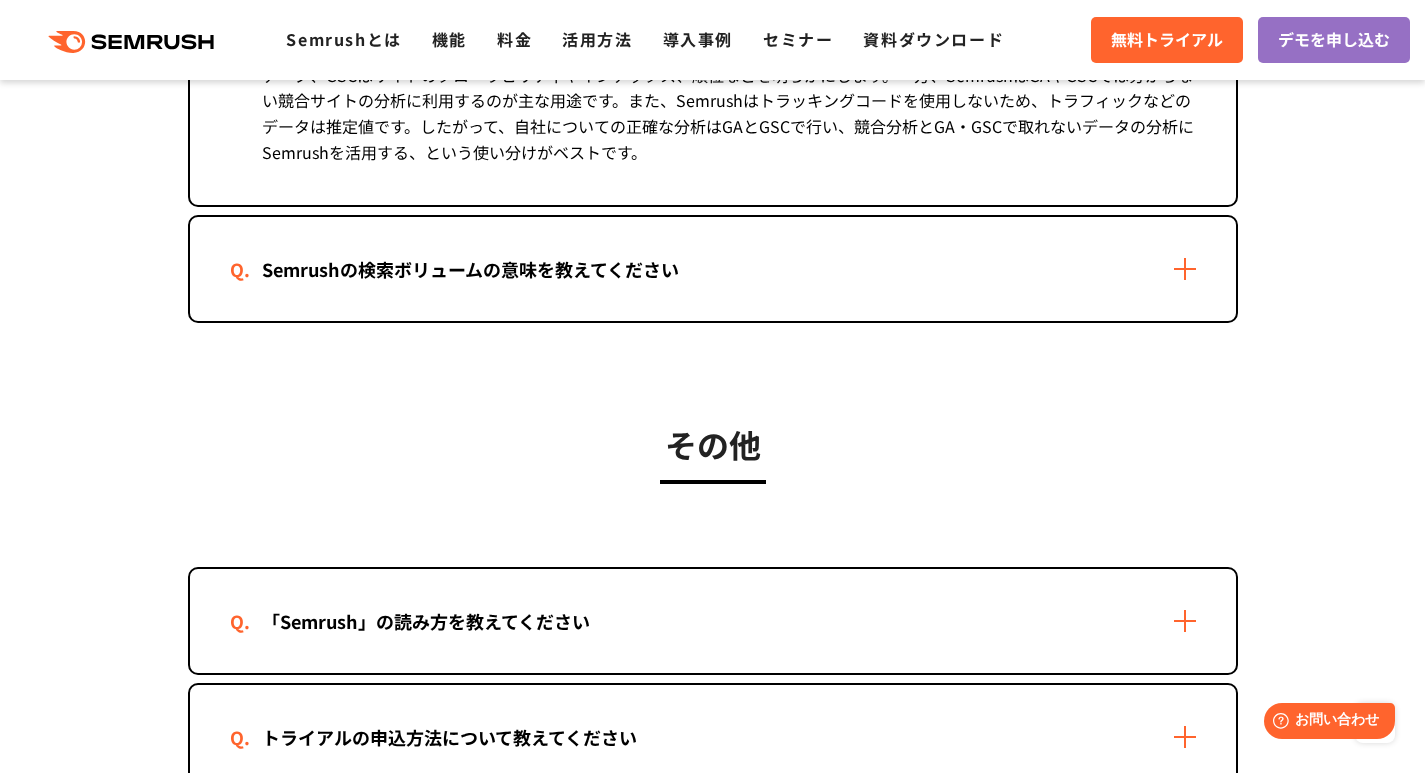 click on "Semrushの検索ボリュームの意味を教えてください" at bounding box center (713, 269) 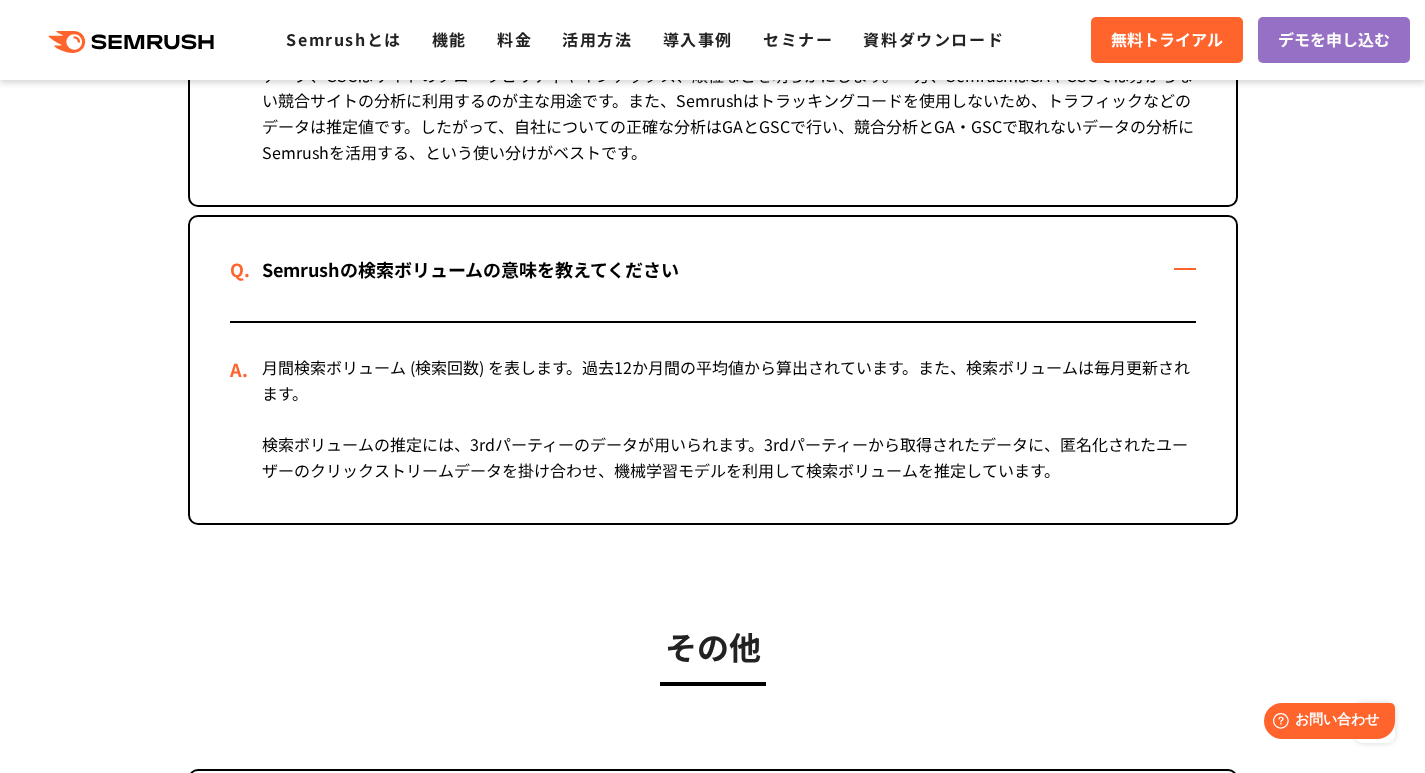 click on "Semrushの検索ボリュームの意味を教えてください" at bounding box center (713, 269) 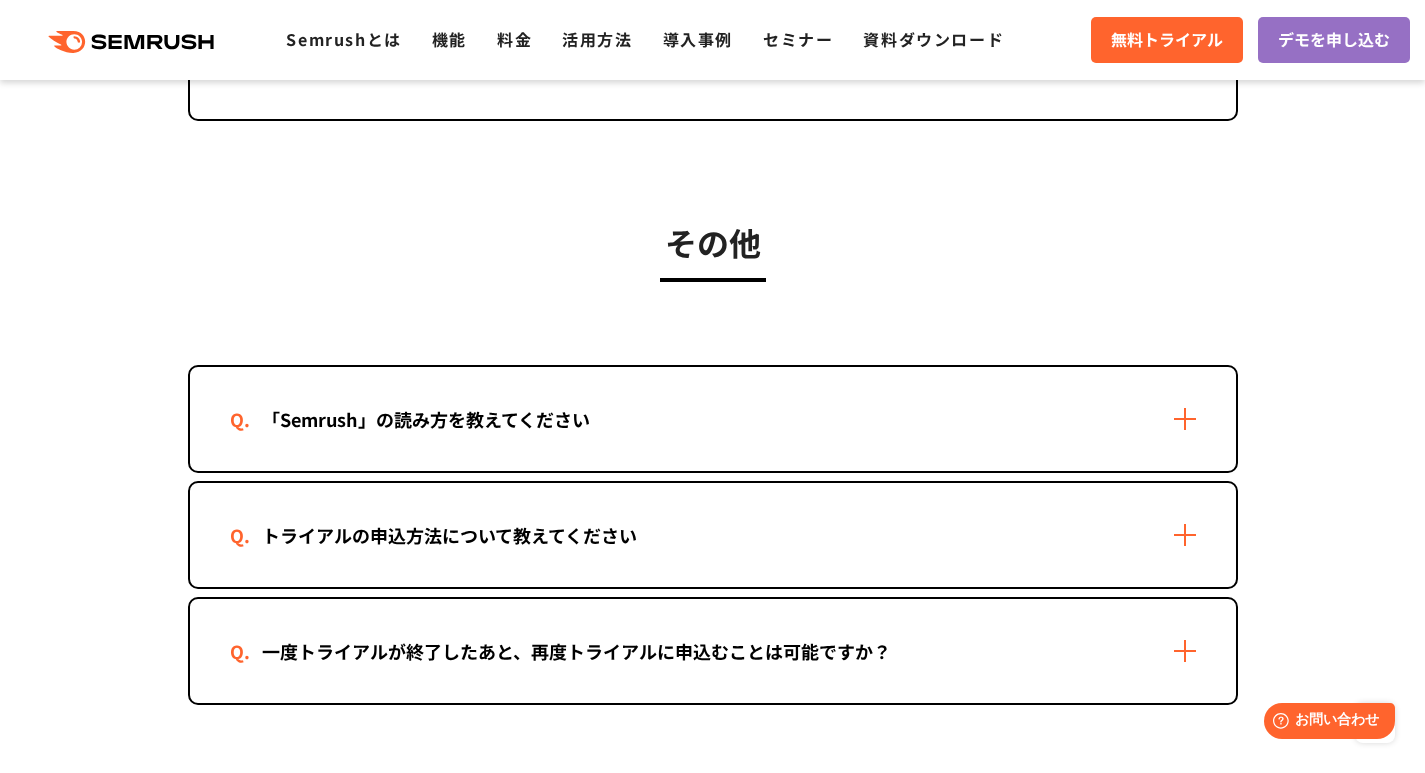 scroll, scrollTop: 5680, scrollLeft: 0, axis: vertical 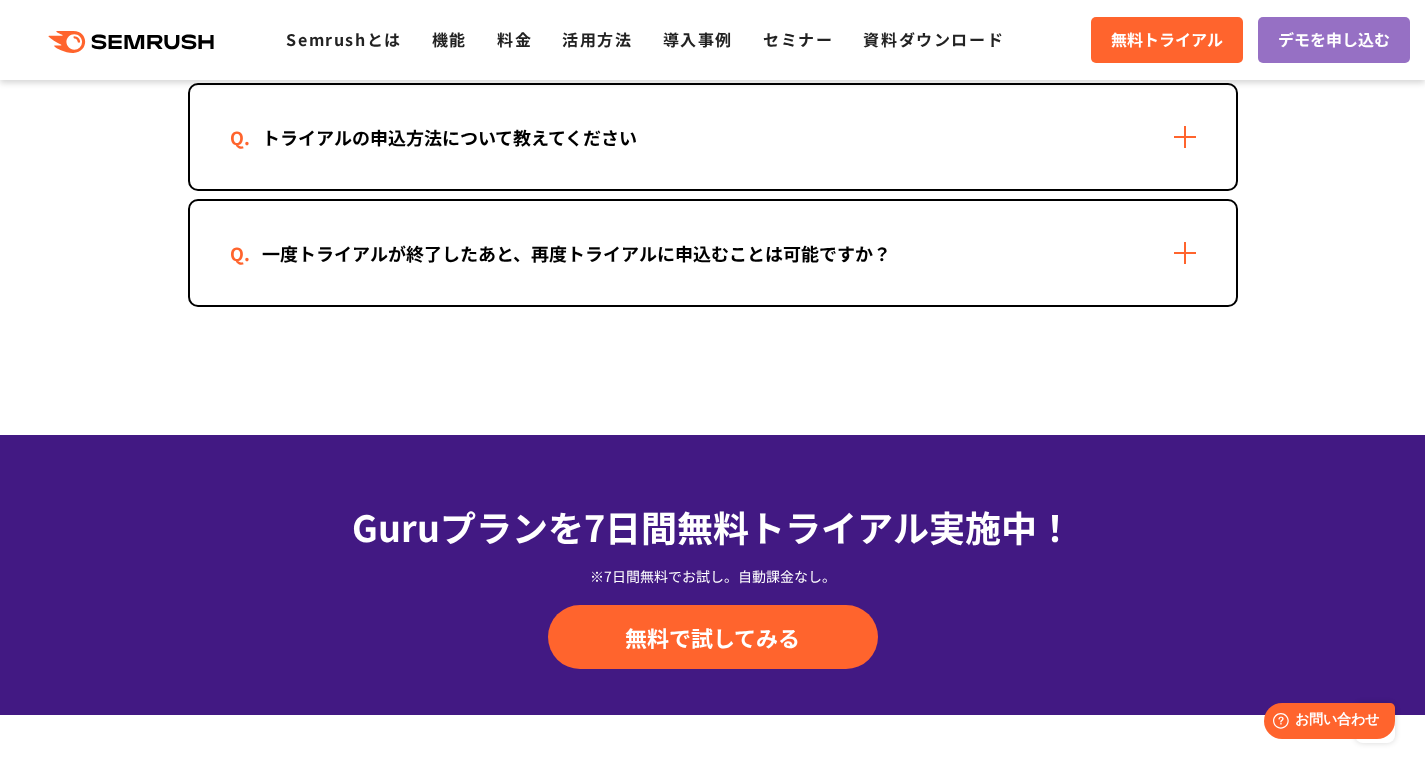 click on "一度トライアルが終了したあと、再度トライアルに申込むことは可能ですか？" at bounding box center [713, 253] 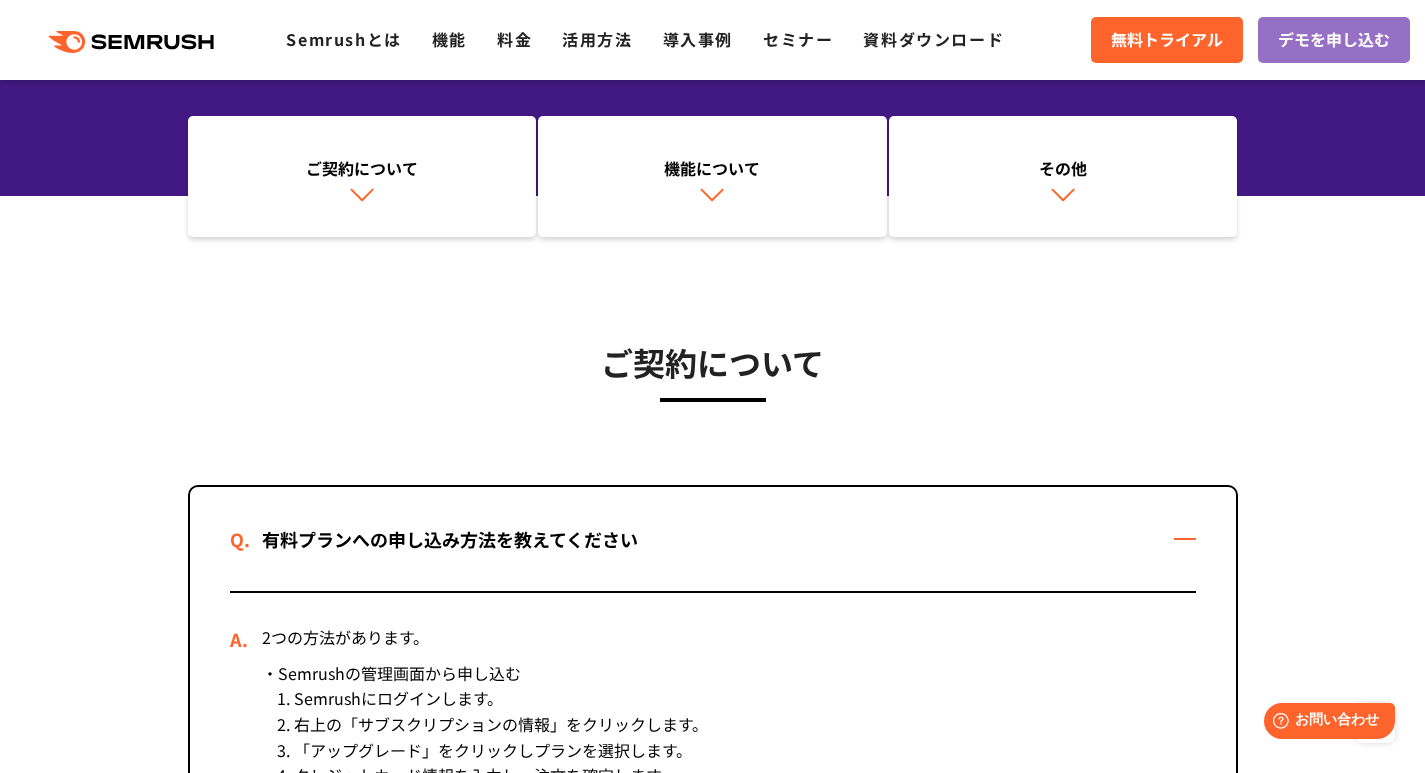 scroll, scrollTop: 0, scrollLeft: 0, axis: both 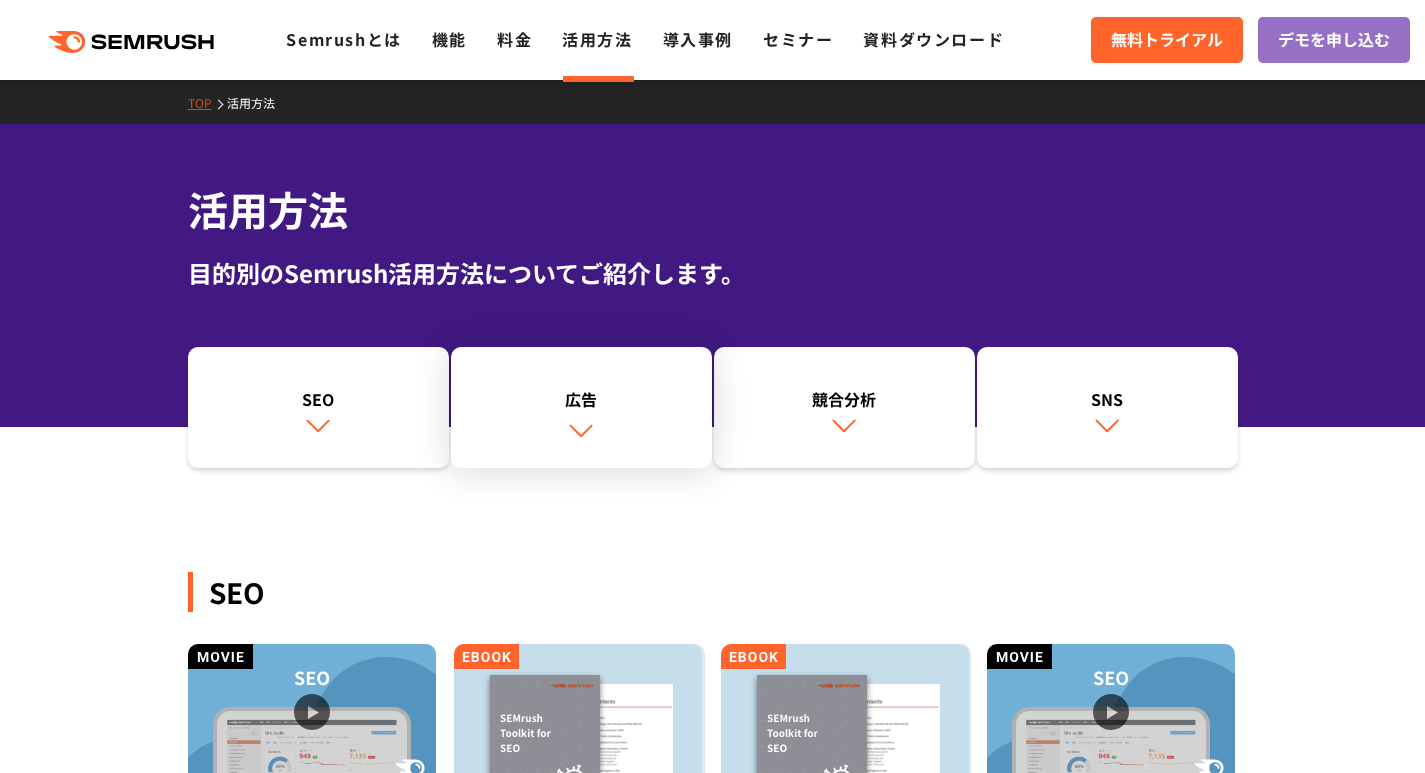 click on "広告" at bounding box center (581, 408) 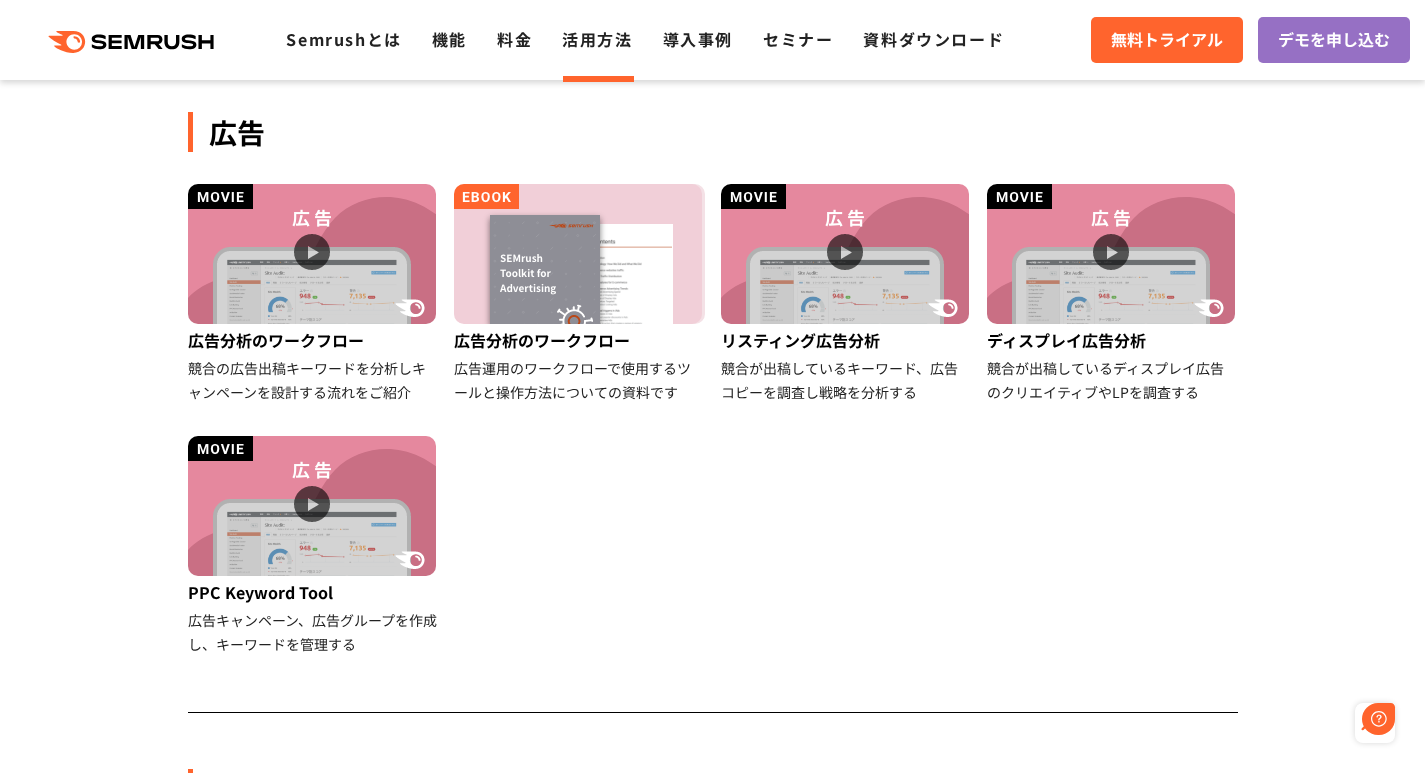 scroll, scrollTop: 0, scrollLeft: 0, axis: both 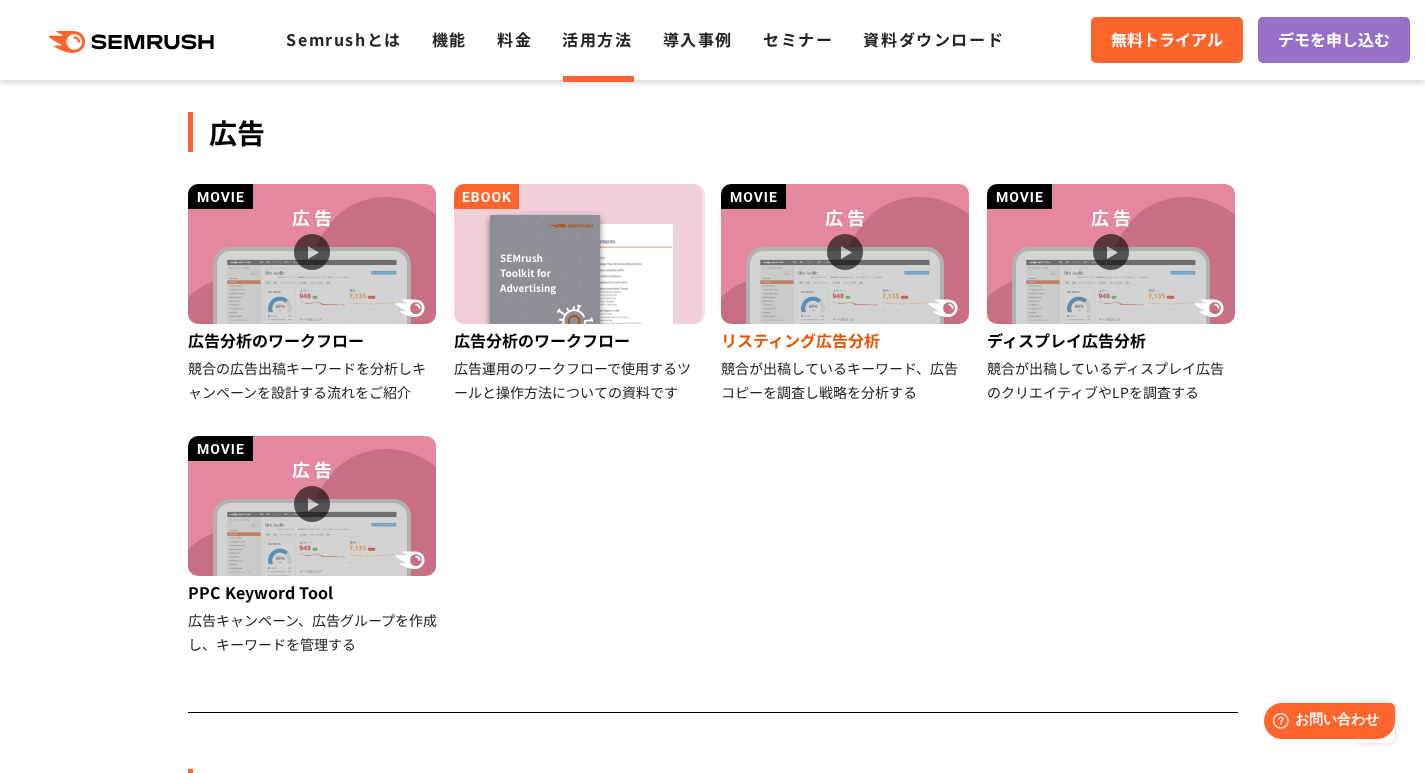 click at bounding box center (845, 254) 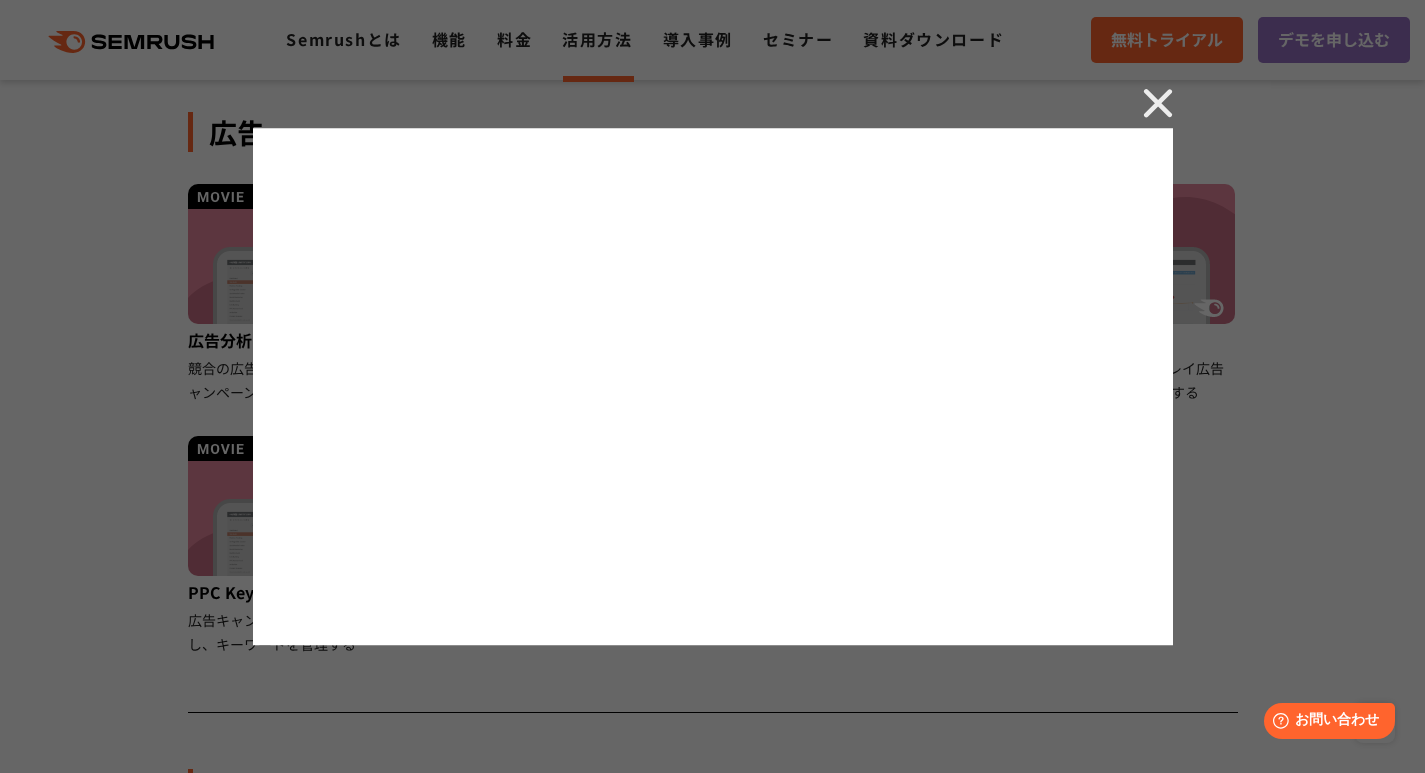 click at bounding box center [712, 386] 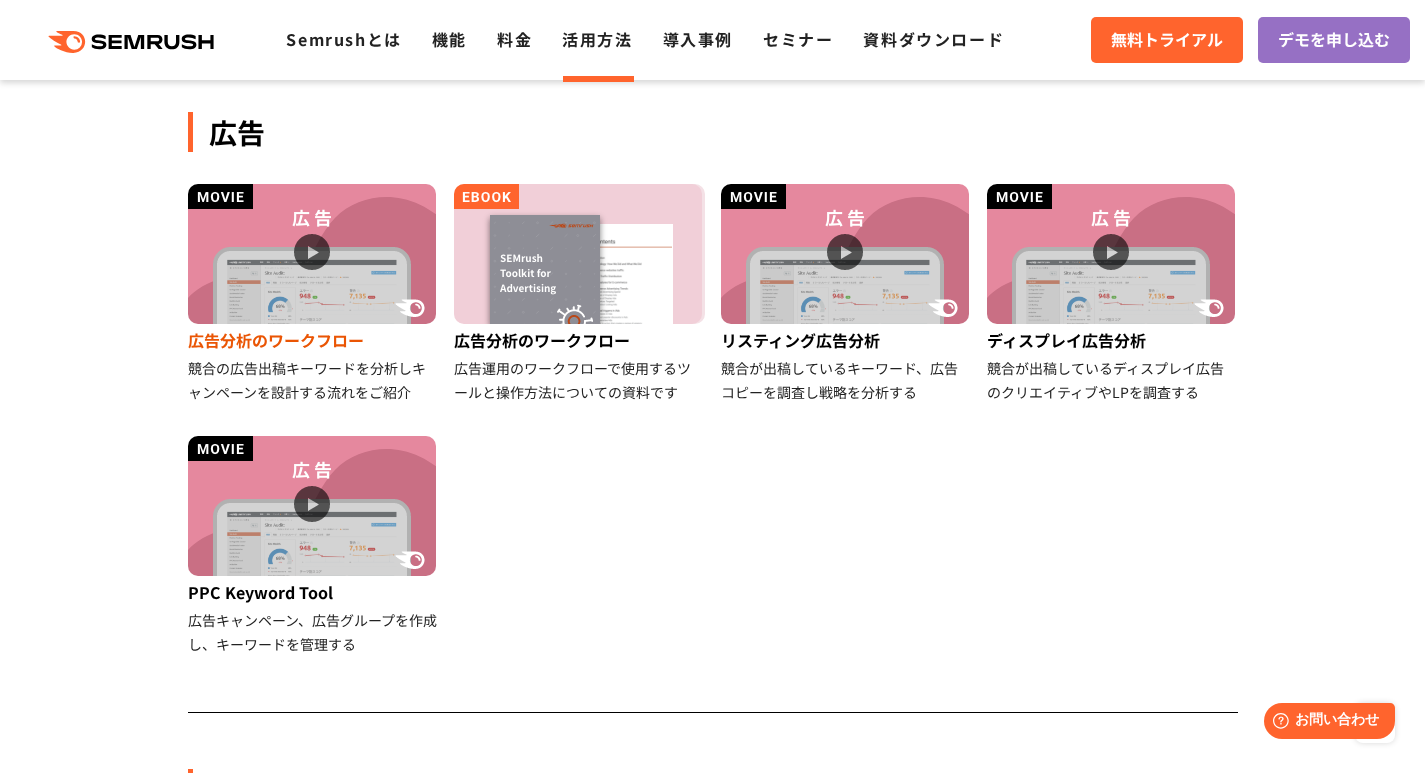 click on "広告分析のワークフロー" at bounding box center (313, 340) 